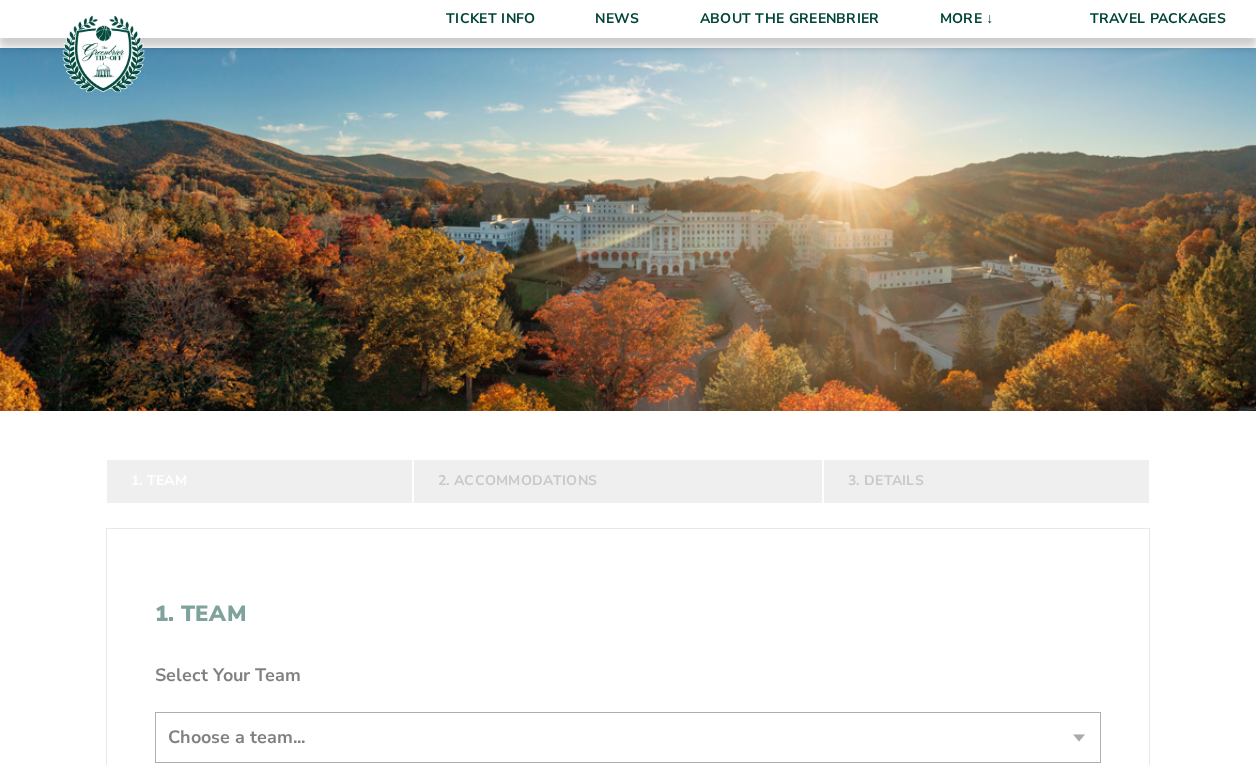 scroll, scrollTop: 319, scrollLeft: 0, axis: vertical 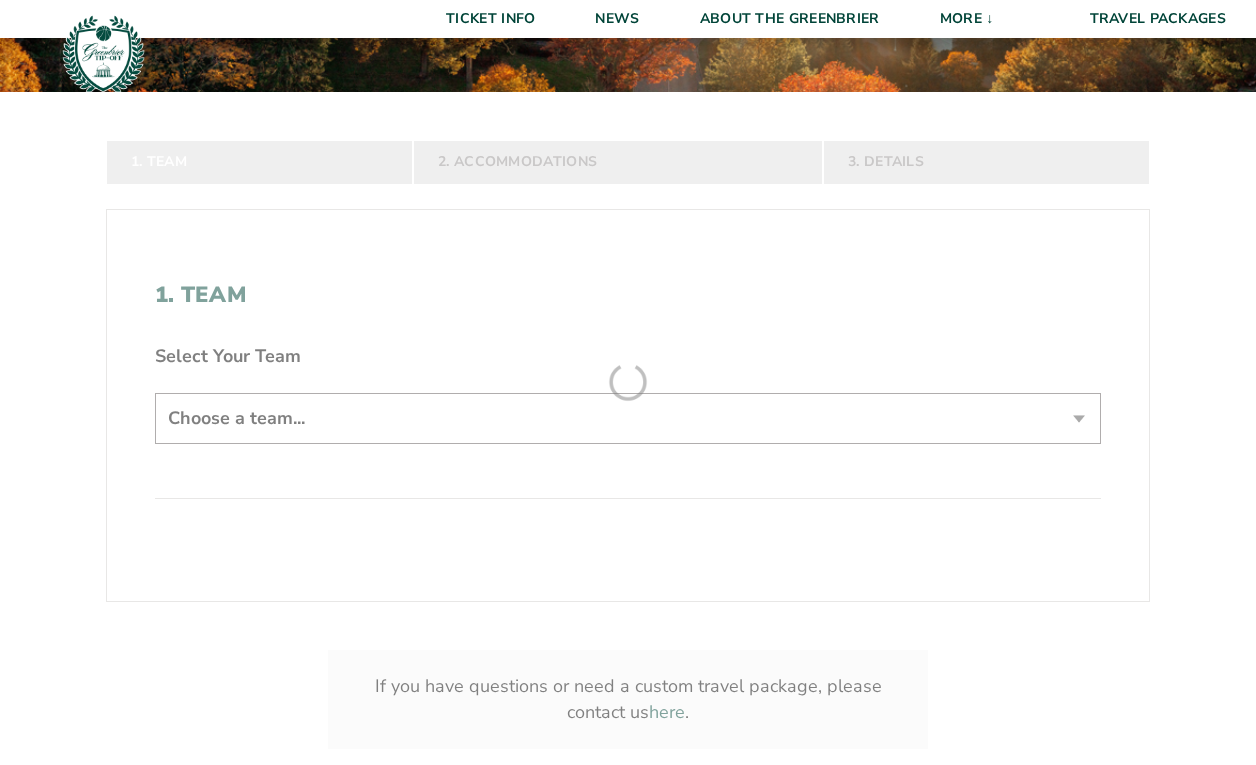 click on "Butler
Butler Travel Package
Northwestern
Northwestern Travel Package
South Carolina
South Carolina Travel Package
Virginia
Virginia Travel Package
1. Team
2. Accommodations
3. Details
1. Team
Select Your Team
Choose a team...
Butler Bulldogs
Northwestern Wildcats
South Carolina Gamecocks" at bounding box center [628, 263] 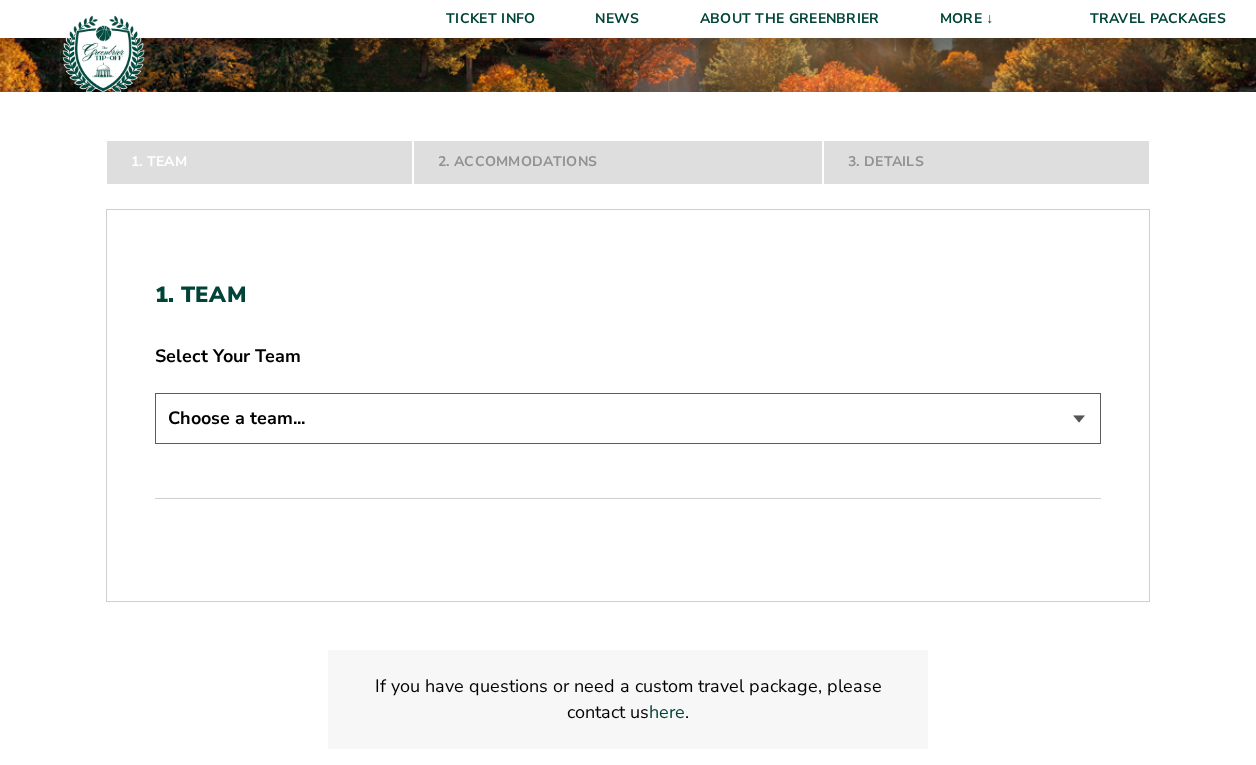 select on "[NUMBER]" 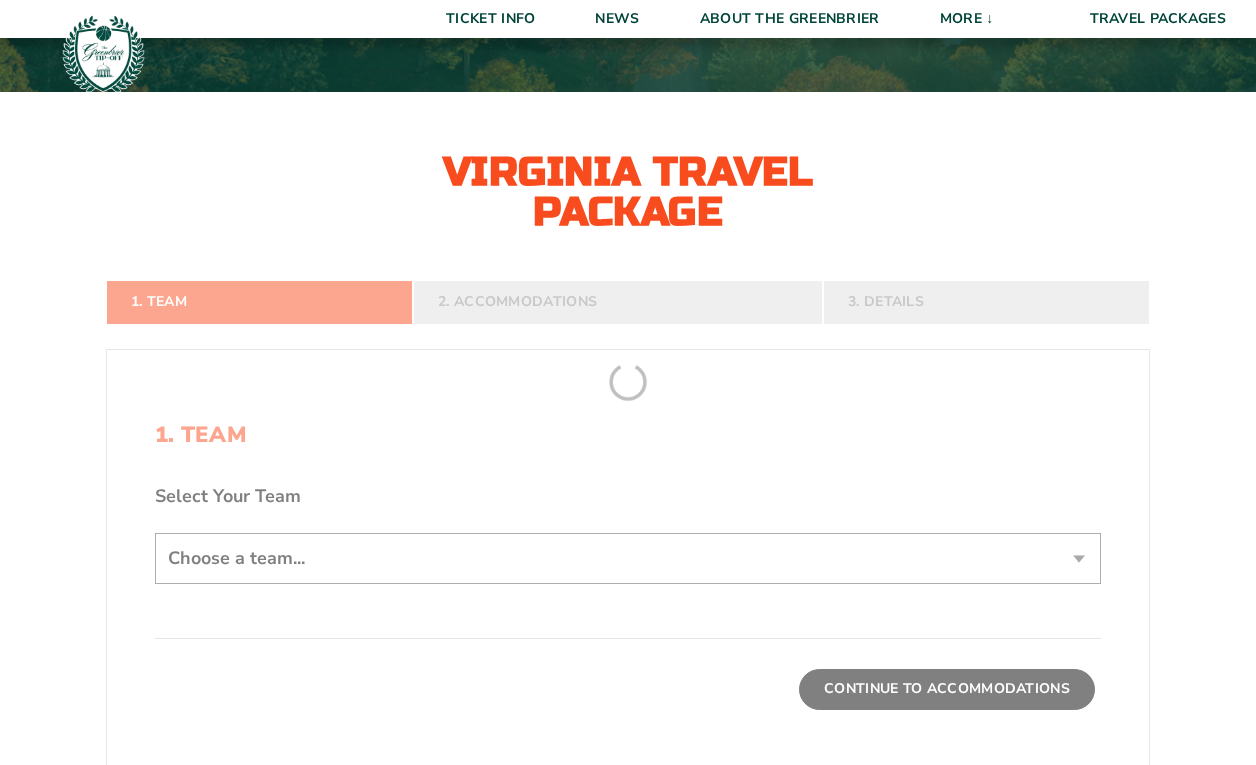 scroll, scrollTop: 357, scrollLeft: 0, axis: vertical 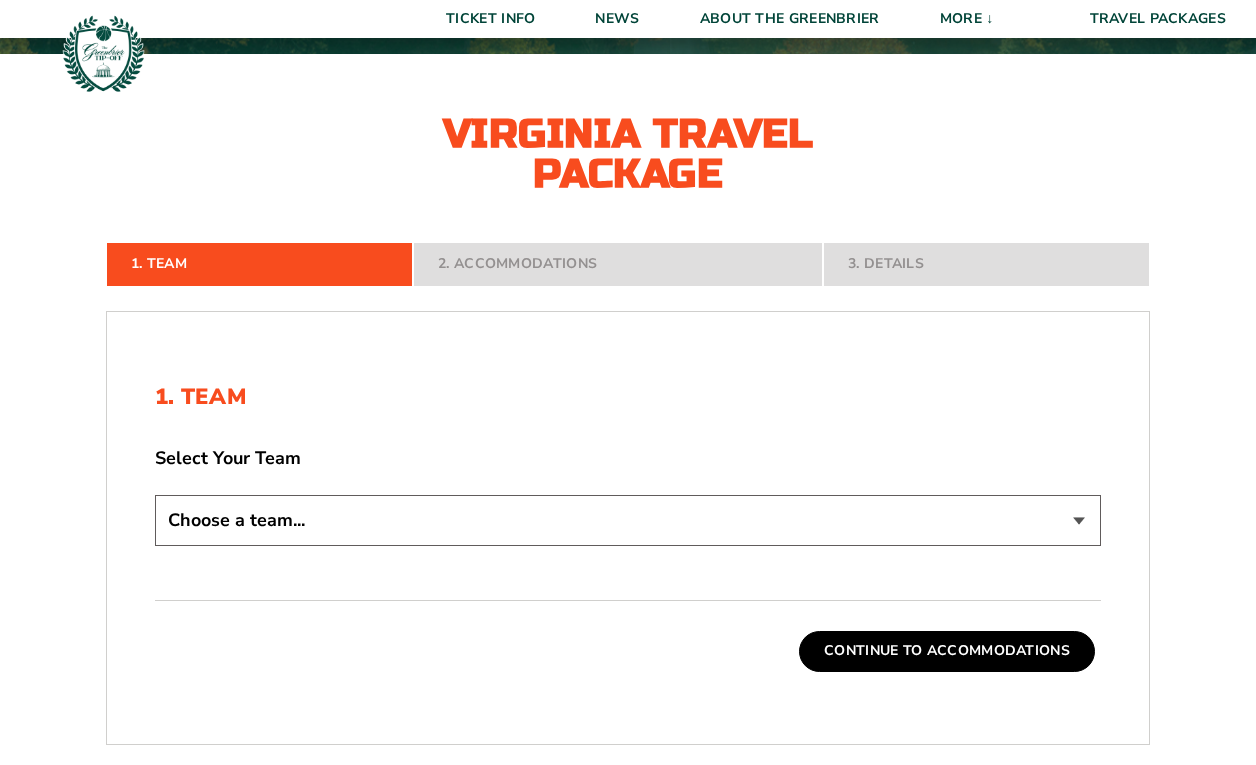 click on "Continue To Accommodations" at bounding box center [947, 651] 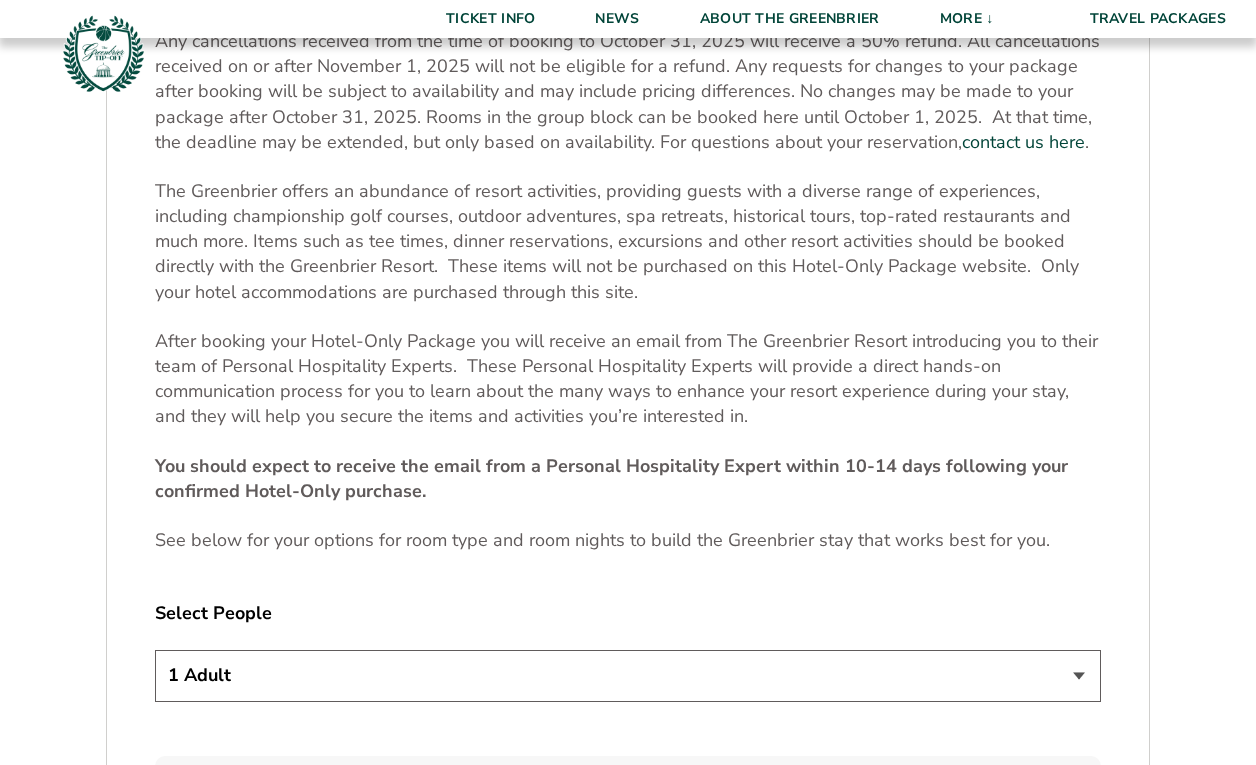 scroll, scrollTop: 1415, scrollLeft: 0, axis: vertical 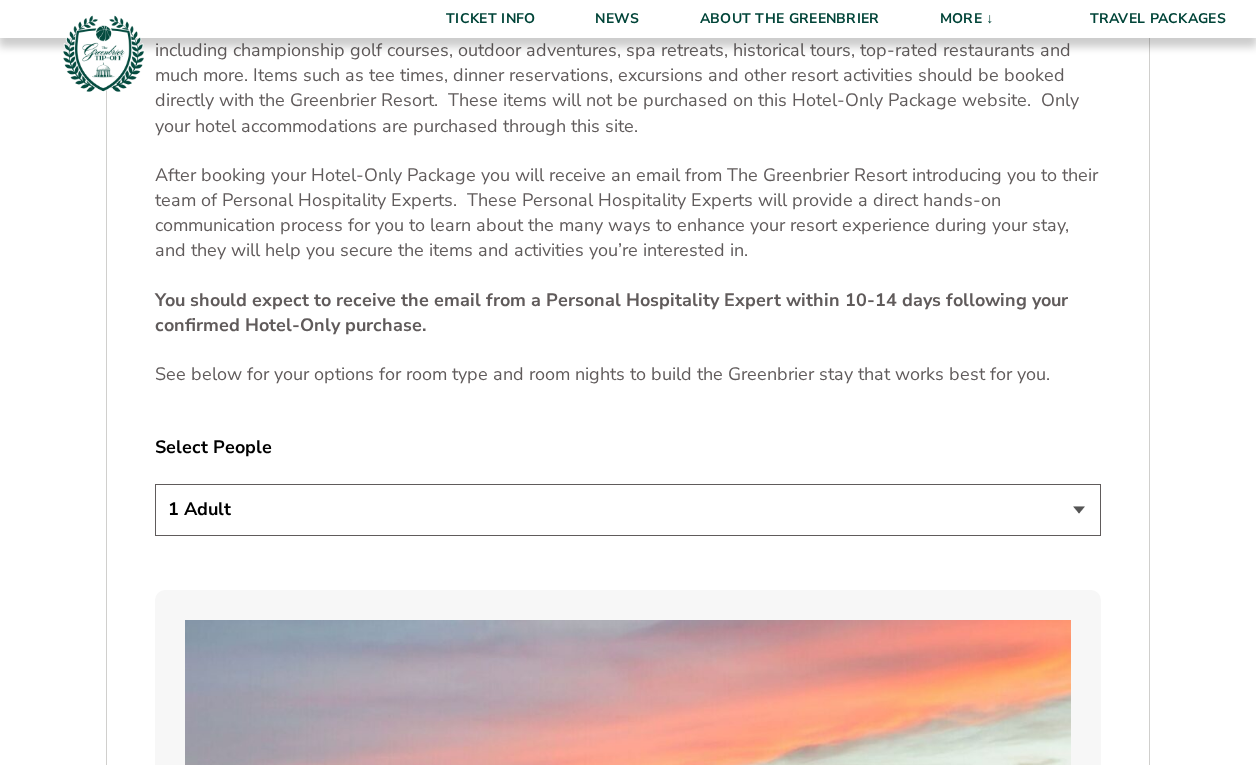 select on "2 Adults" 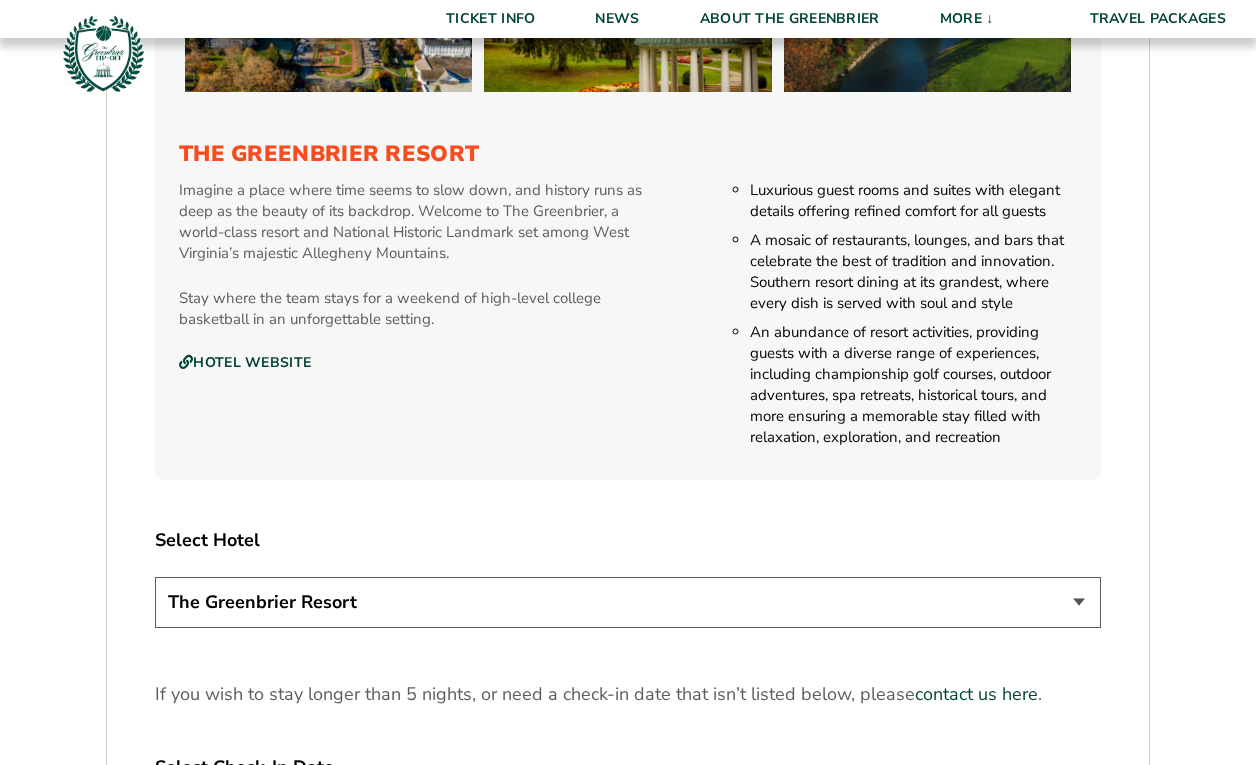 scroll, scrollTop: 2791, scrollLeft: 0, axis: vertical 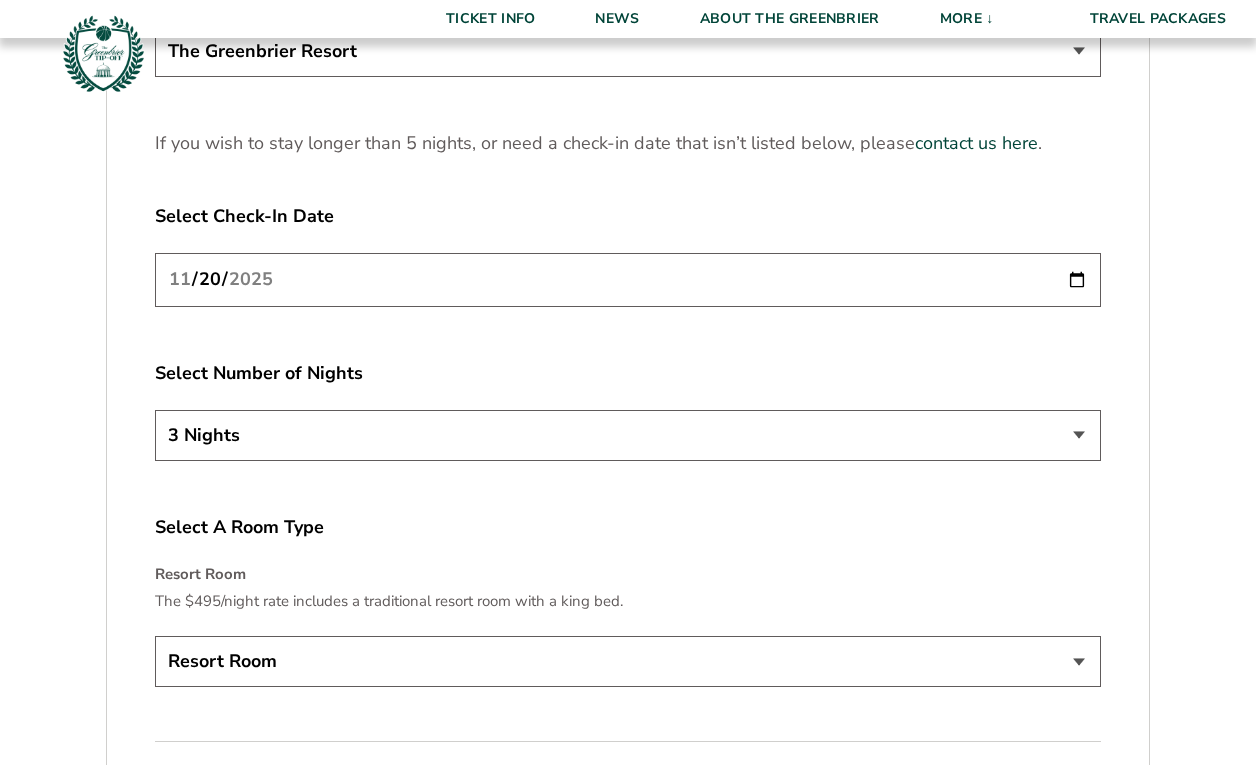click on "Select A Room Type" at bounding box center (628, 527) 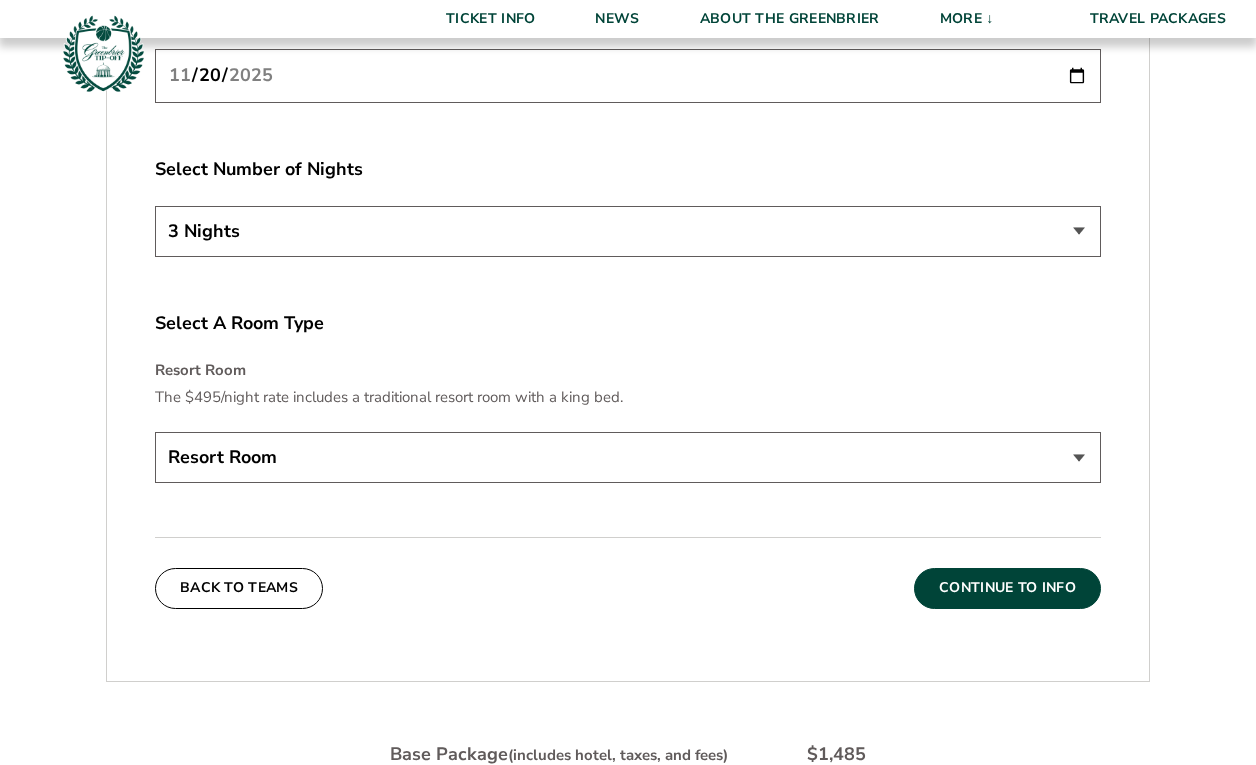click on "Continue To Info" at bounding box center (1007, 588) 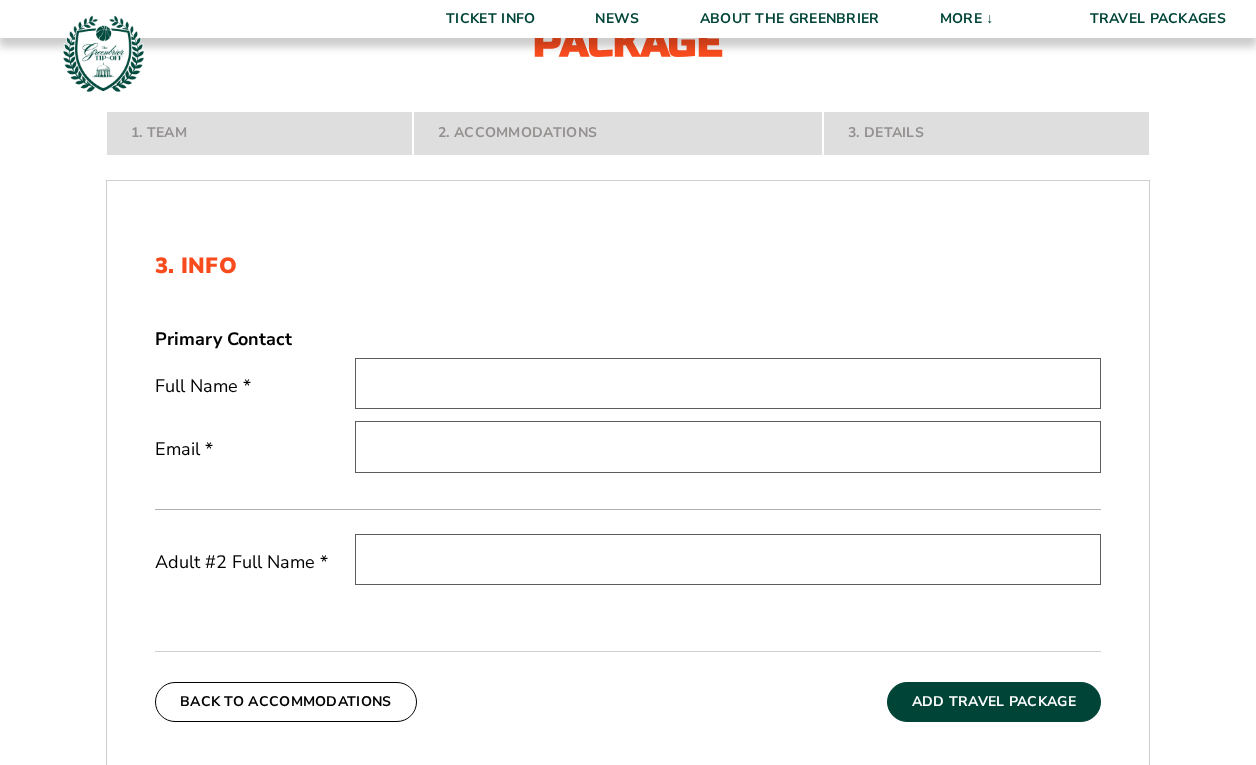 scroll, scrollTop: 526, scrollLeft: 0, axis: vertical 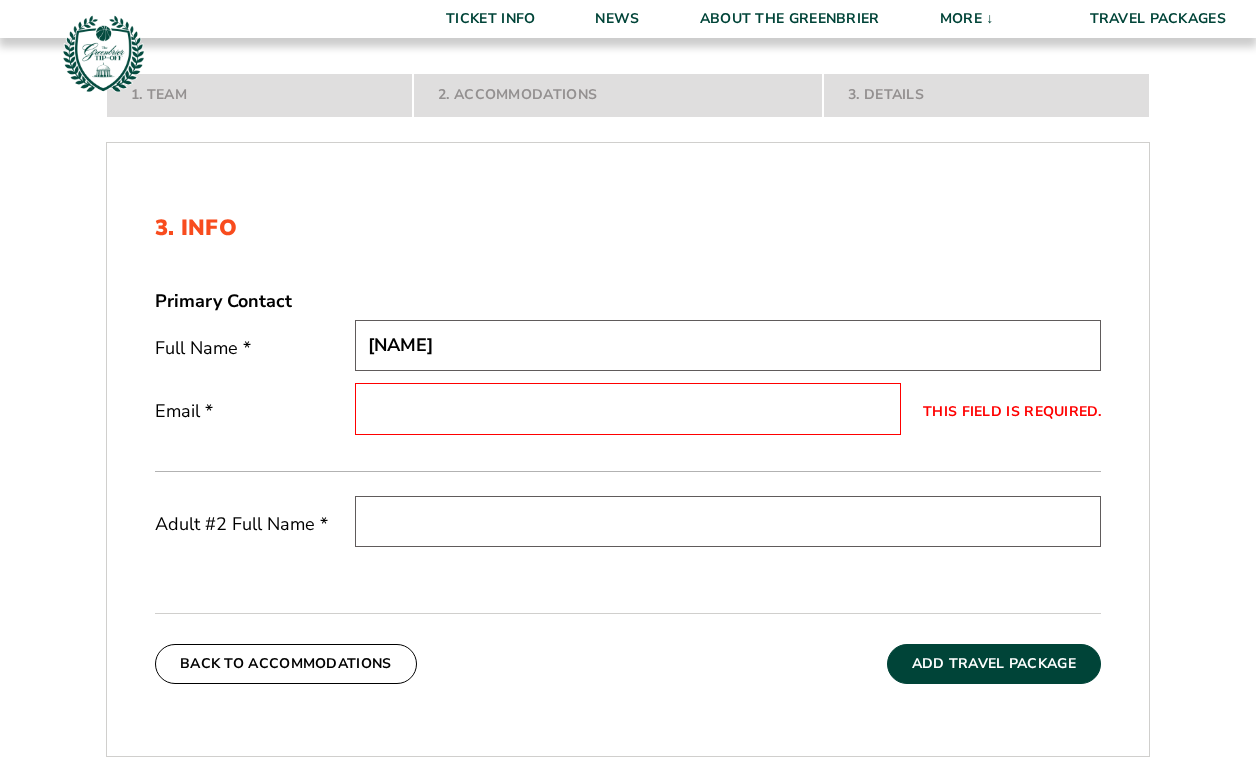 click on "JOhn" at bounding box center [728, 345] 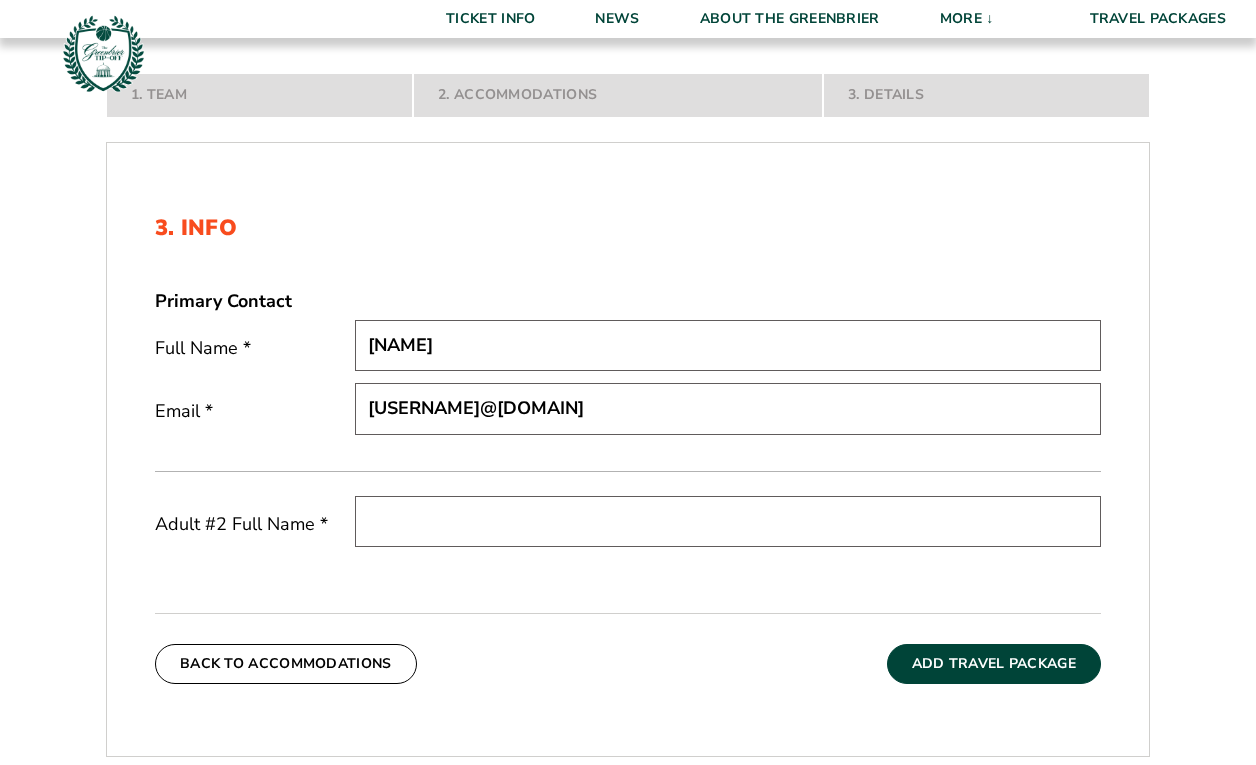 type on "john.freeman@virginiasp.com" 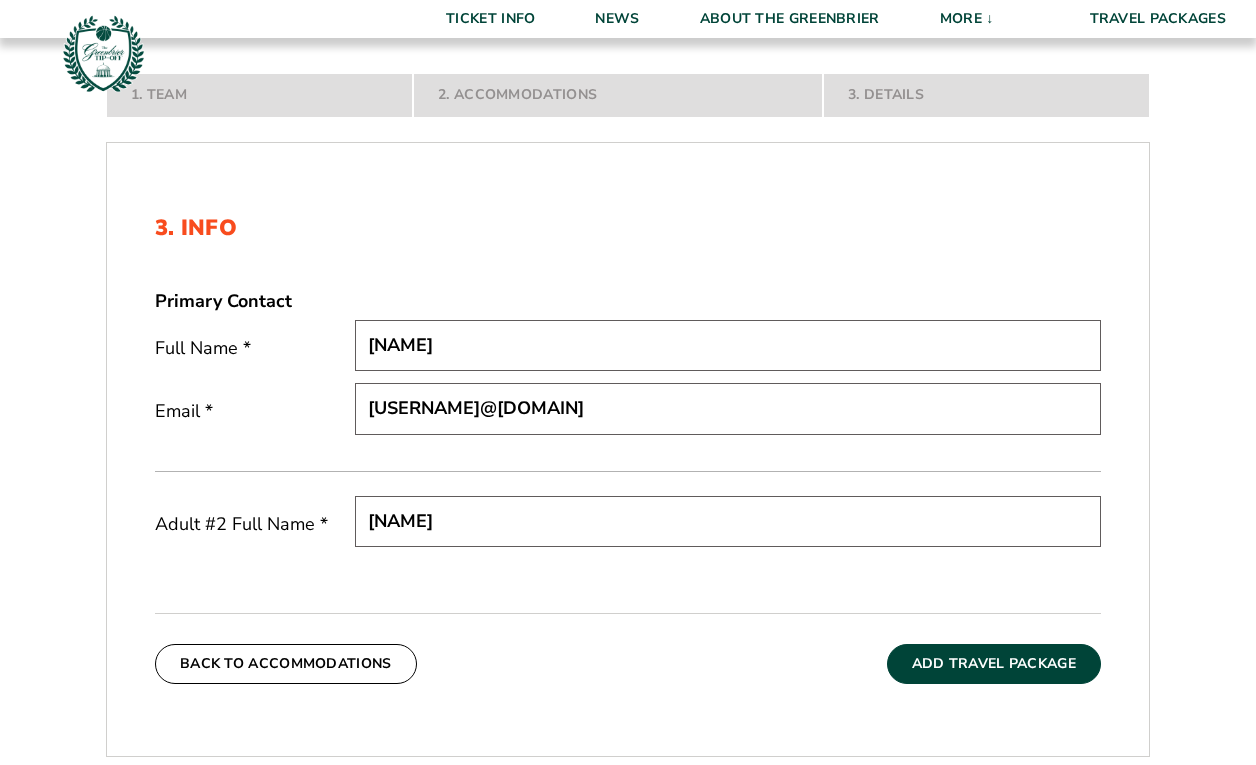 type on "Christy Freeman" 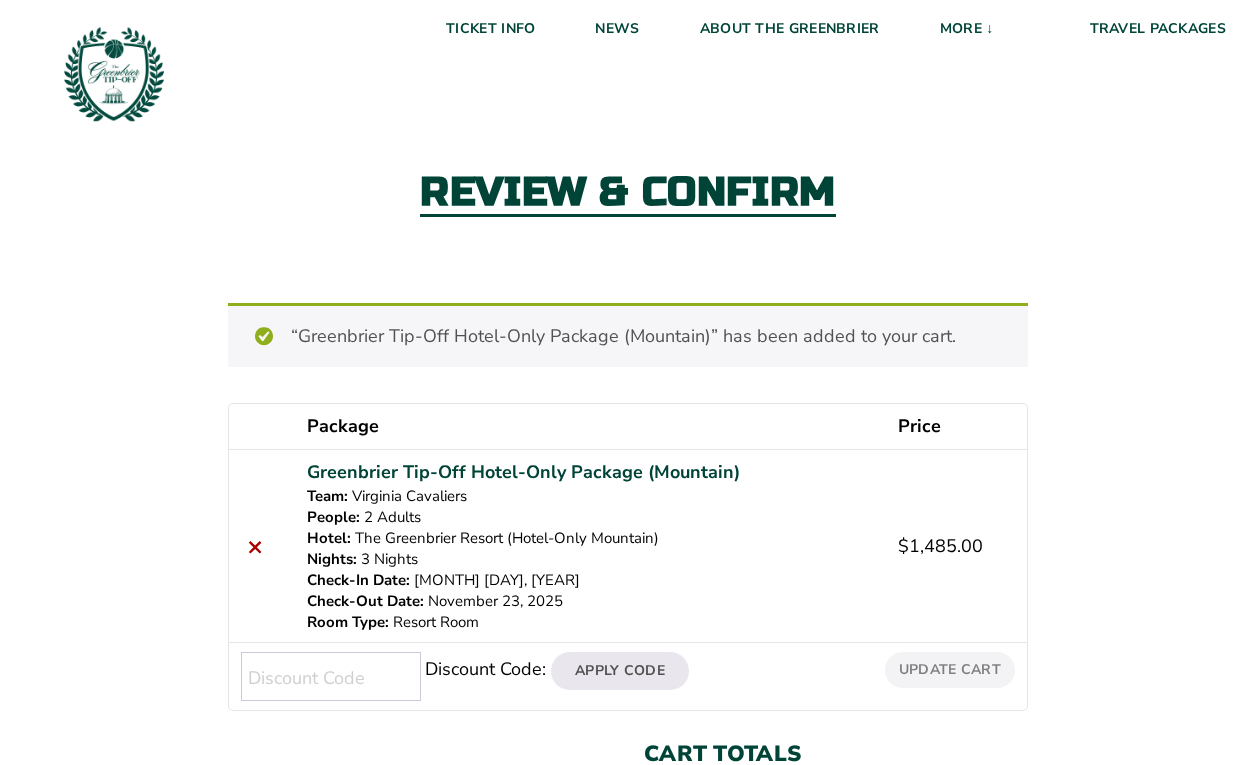 scroll, scrollTop: 0, scrollLeft: 0, axis: both 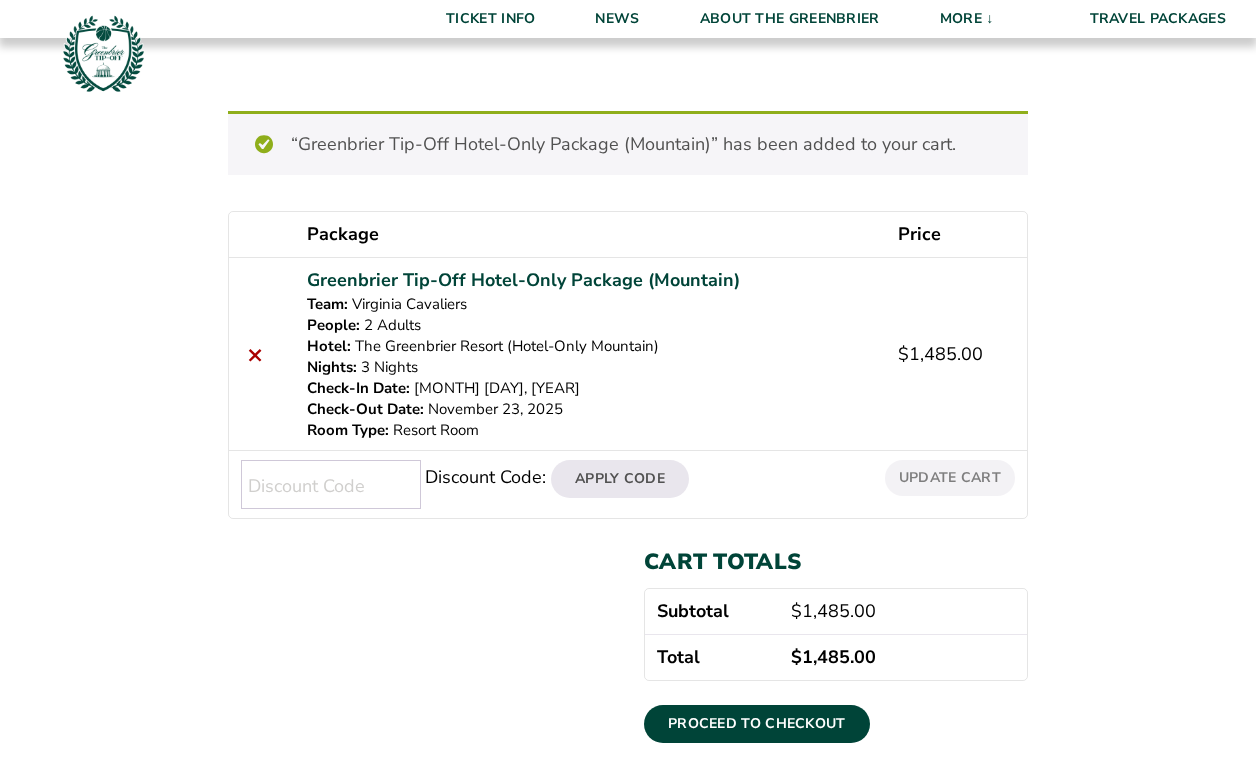 click on "Discount Code:" at bounding box center [331, 484] 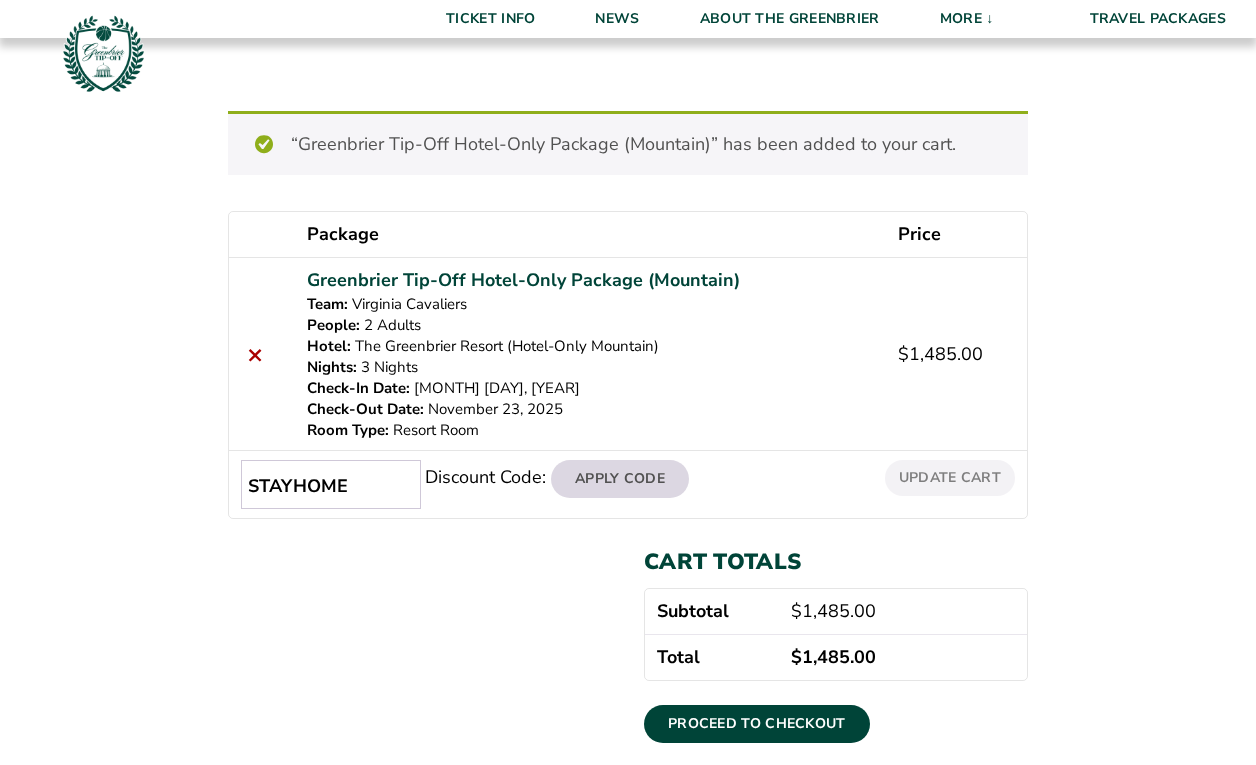 type on "STAYHOME" 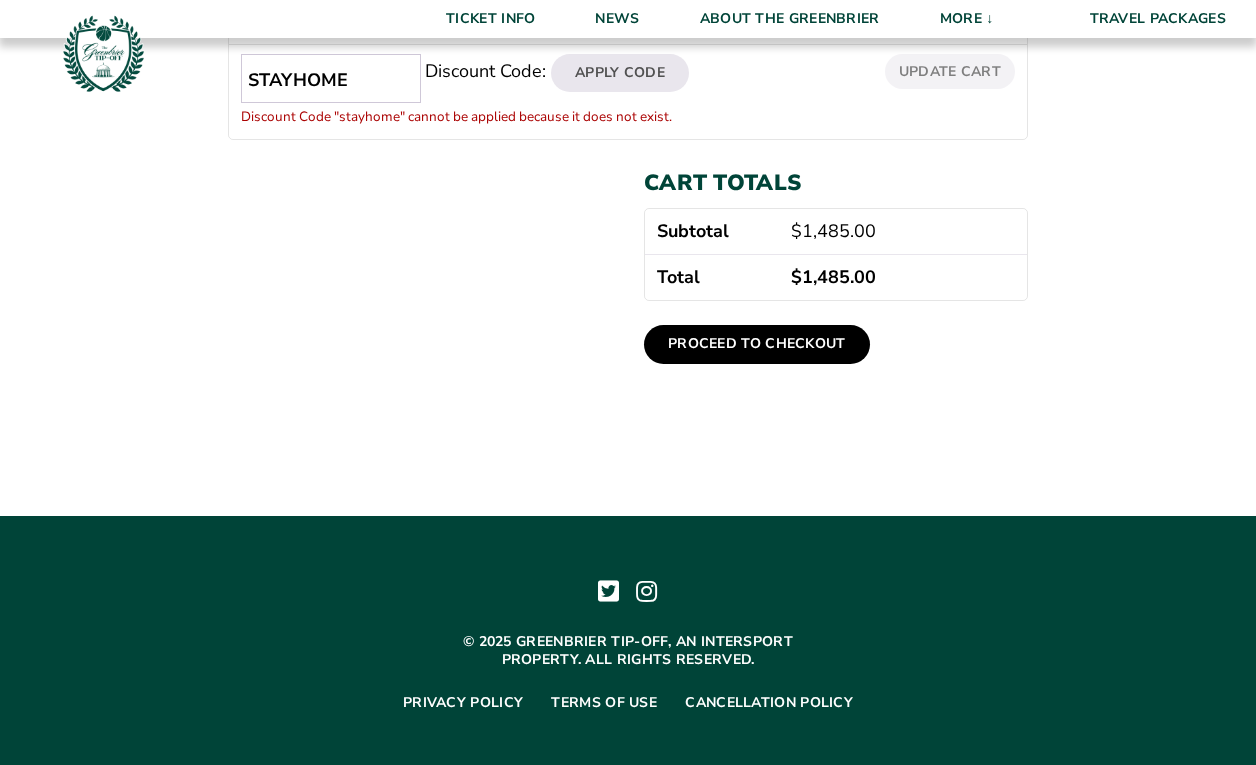 scroll, scrollTop: 501, scrollLeft: 0, axis: vertical 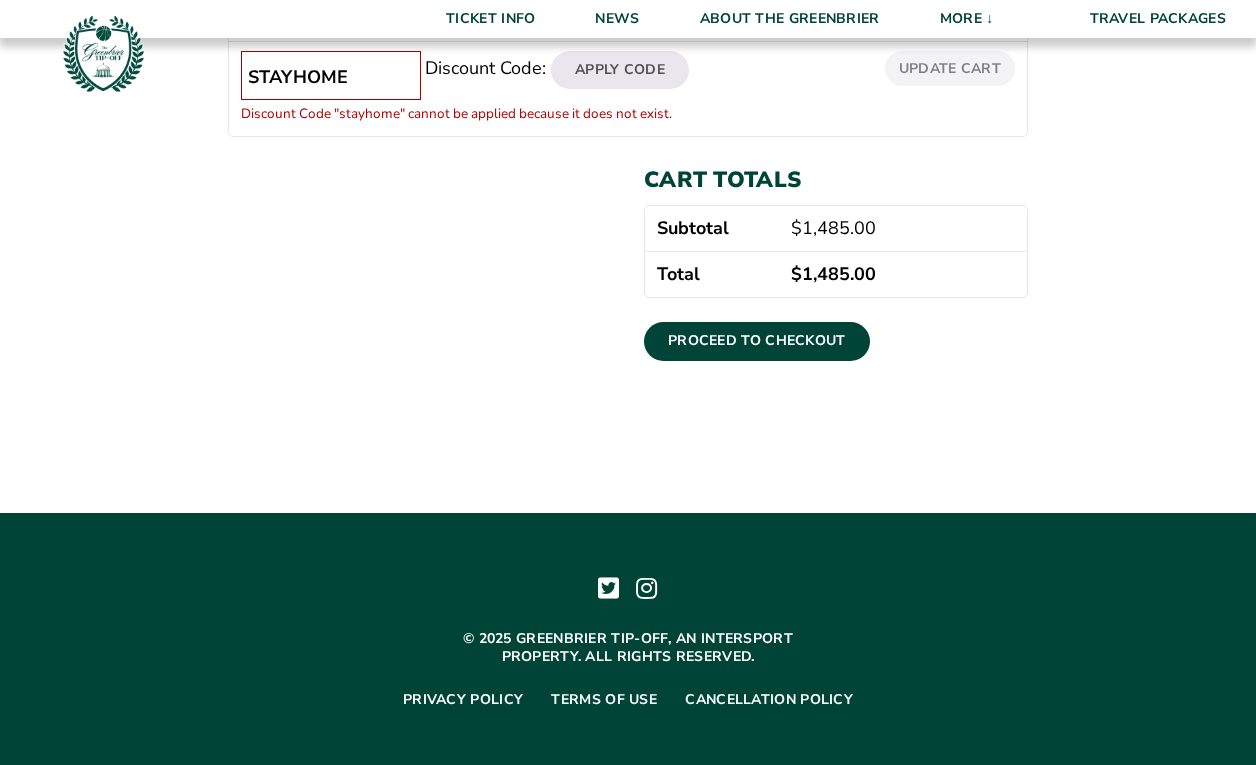 click on "STAYHOME" at bounding box center [331, 75] 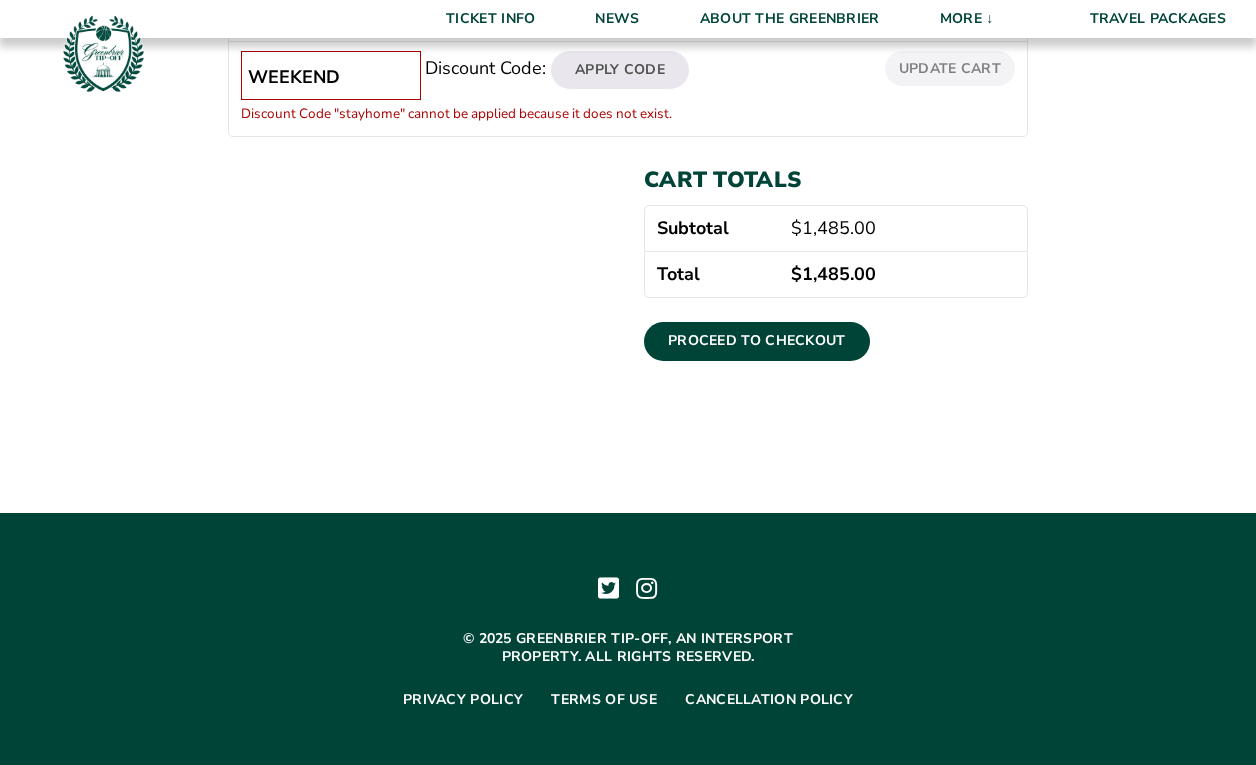 scroll, scrollTop: 488, scrollLeft: 0, axis: vertical 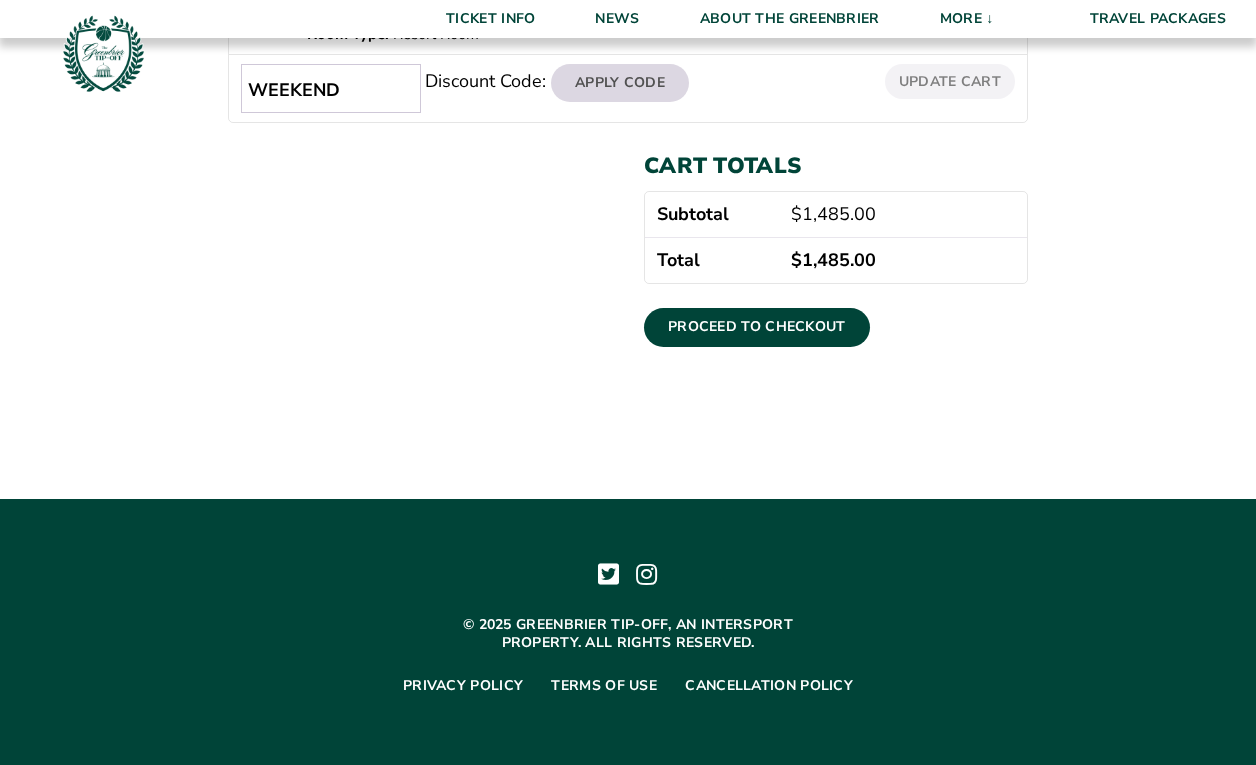 type on "WEEKEND" 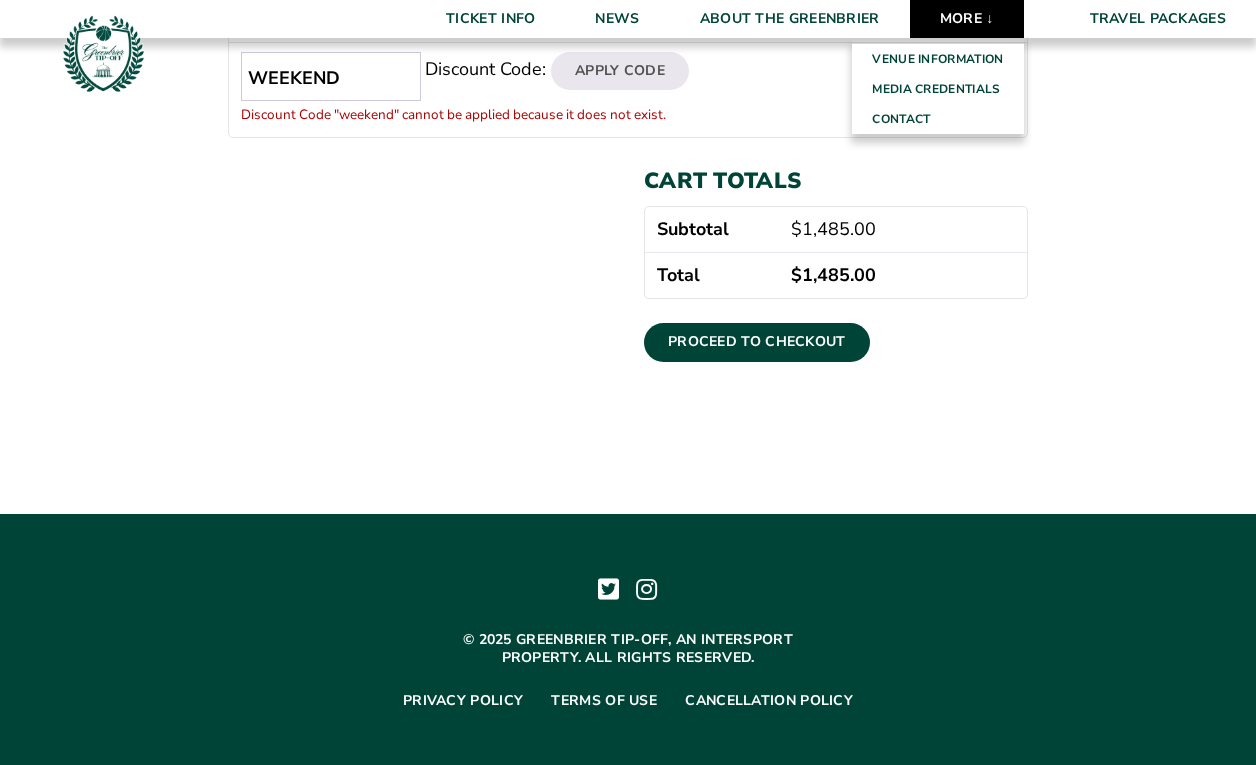 scroll, scrollTop: 501, scrollLeft: 0, axis: vertical 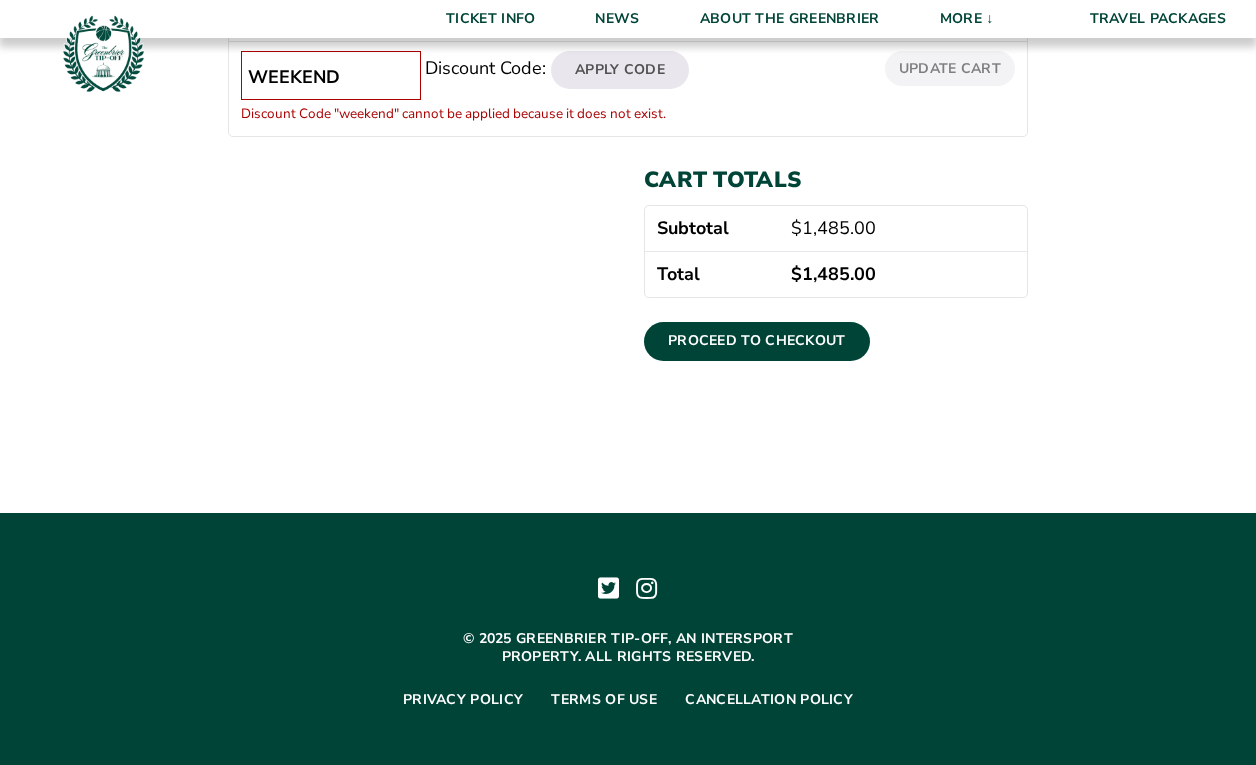 click on "WEEKEND" at bounding box center (331, 75) 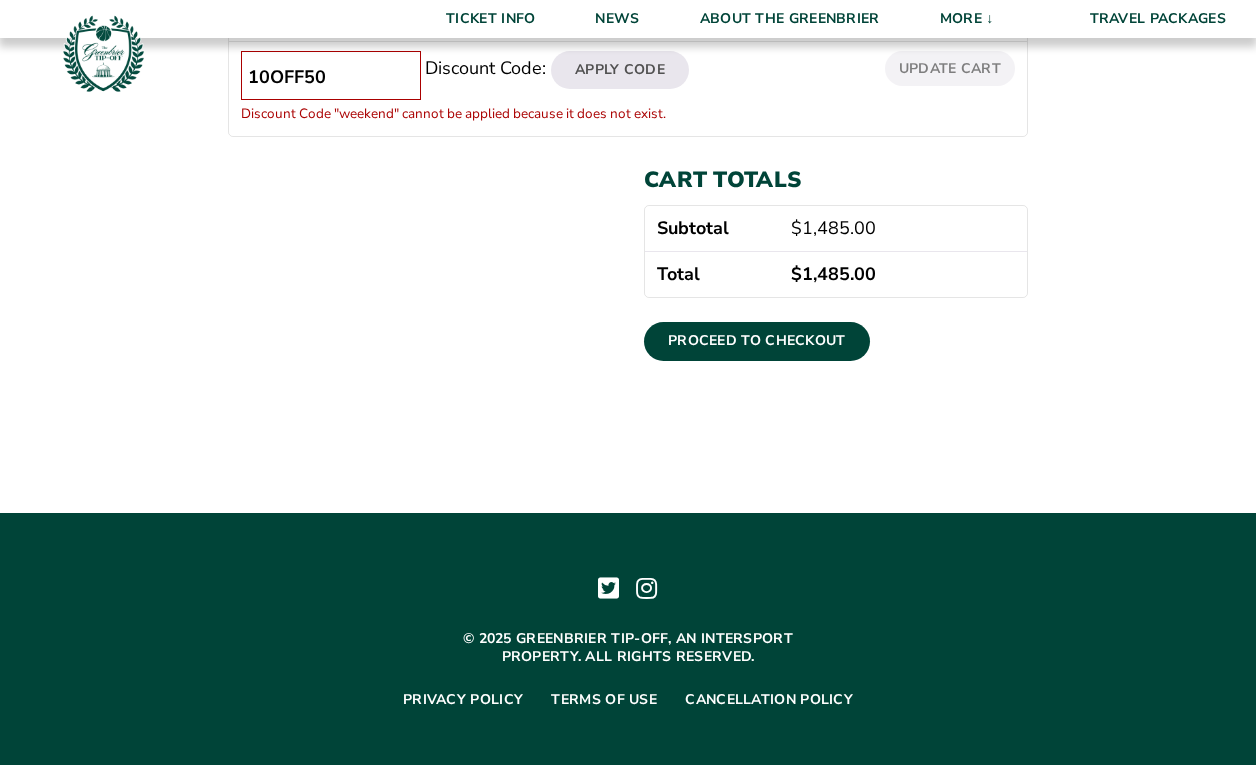 scroll, scrollTop: 488, scrollLeft: 0, axis: vertical 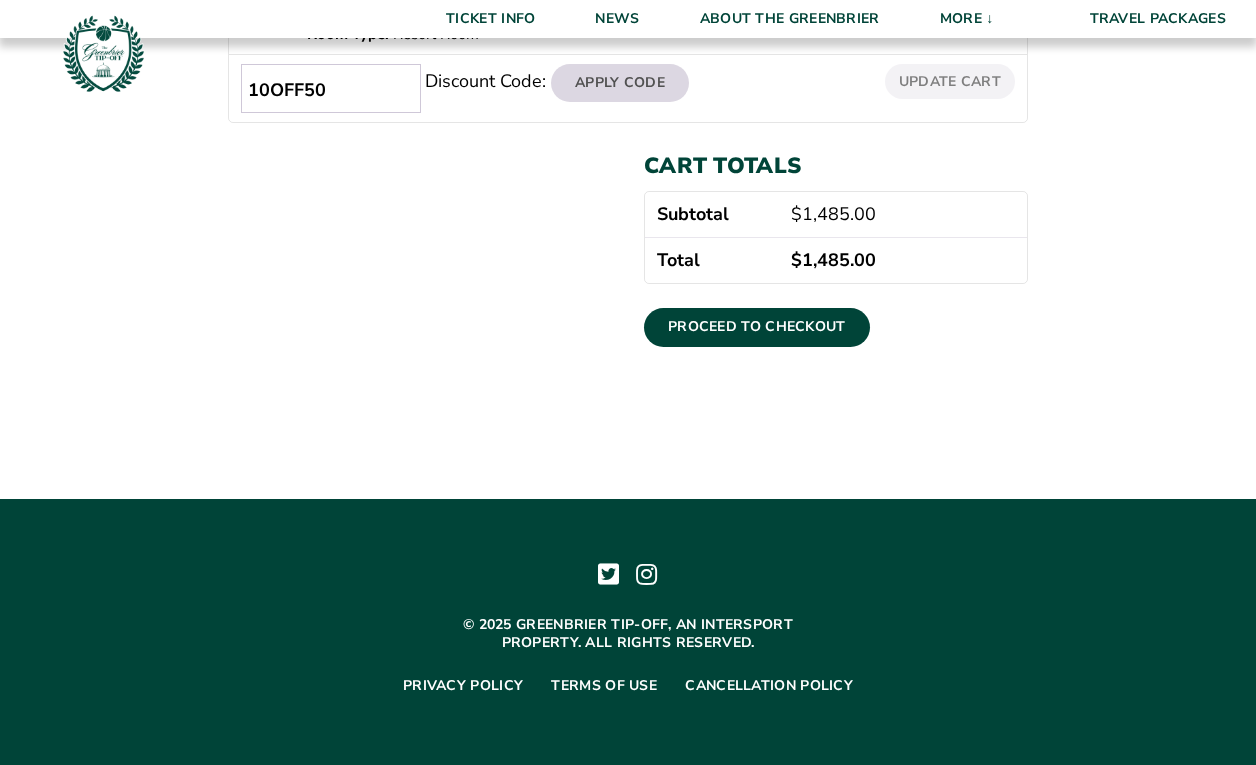 type on "10OFF50" 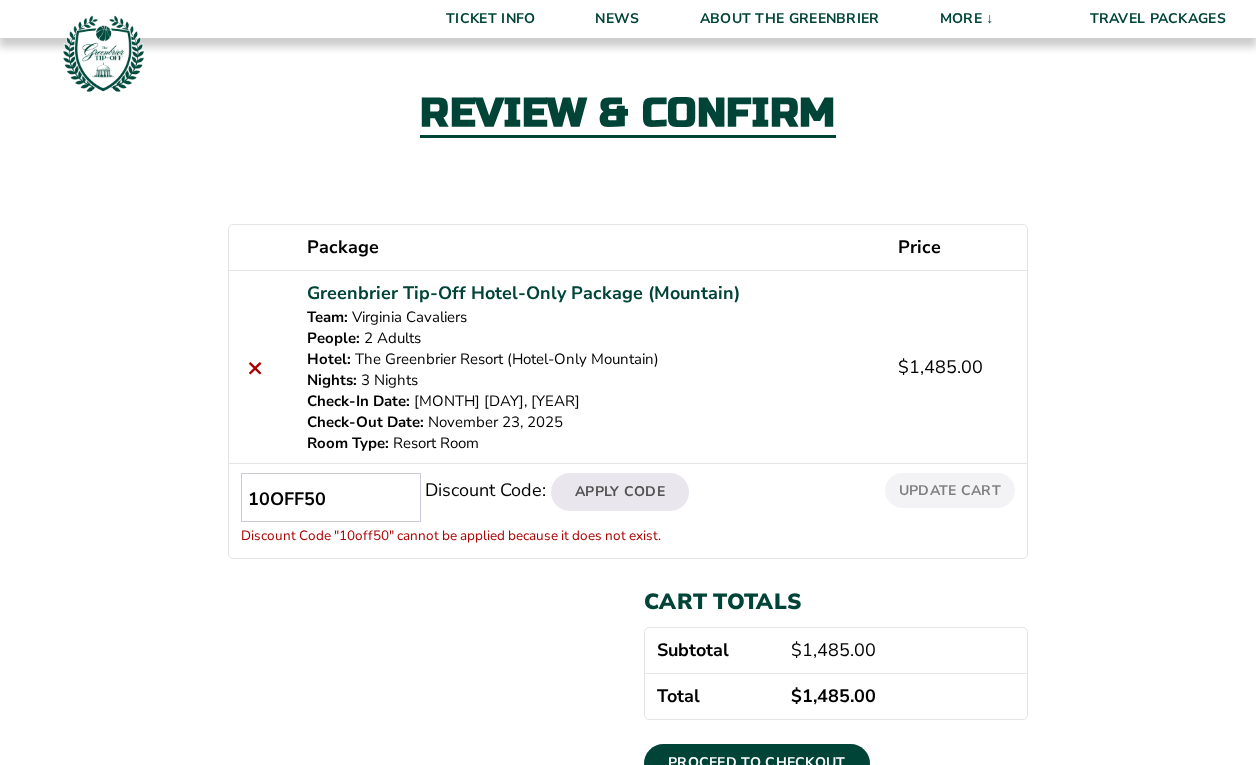 scroll, scrollTop: 200, scrollLeft: 0, axis: vertical 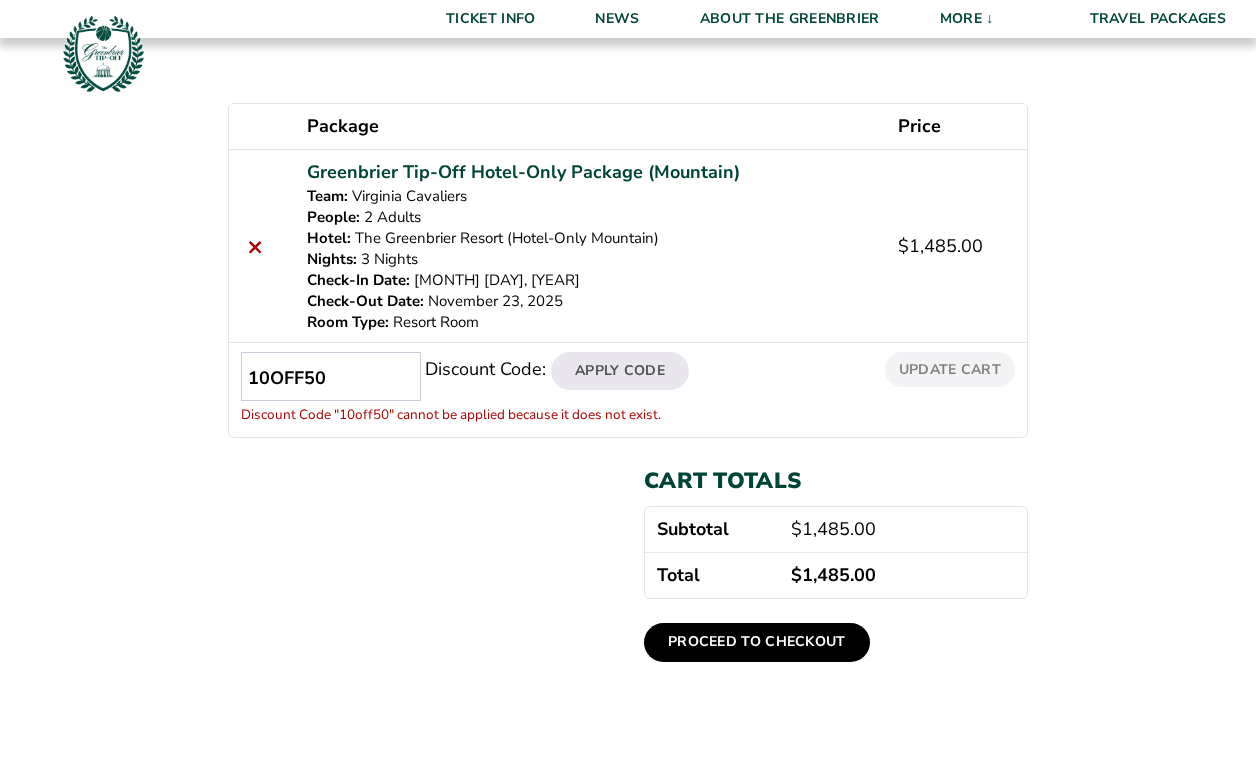 click on "Proceed to checkout" at bounding box center (757, 642) 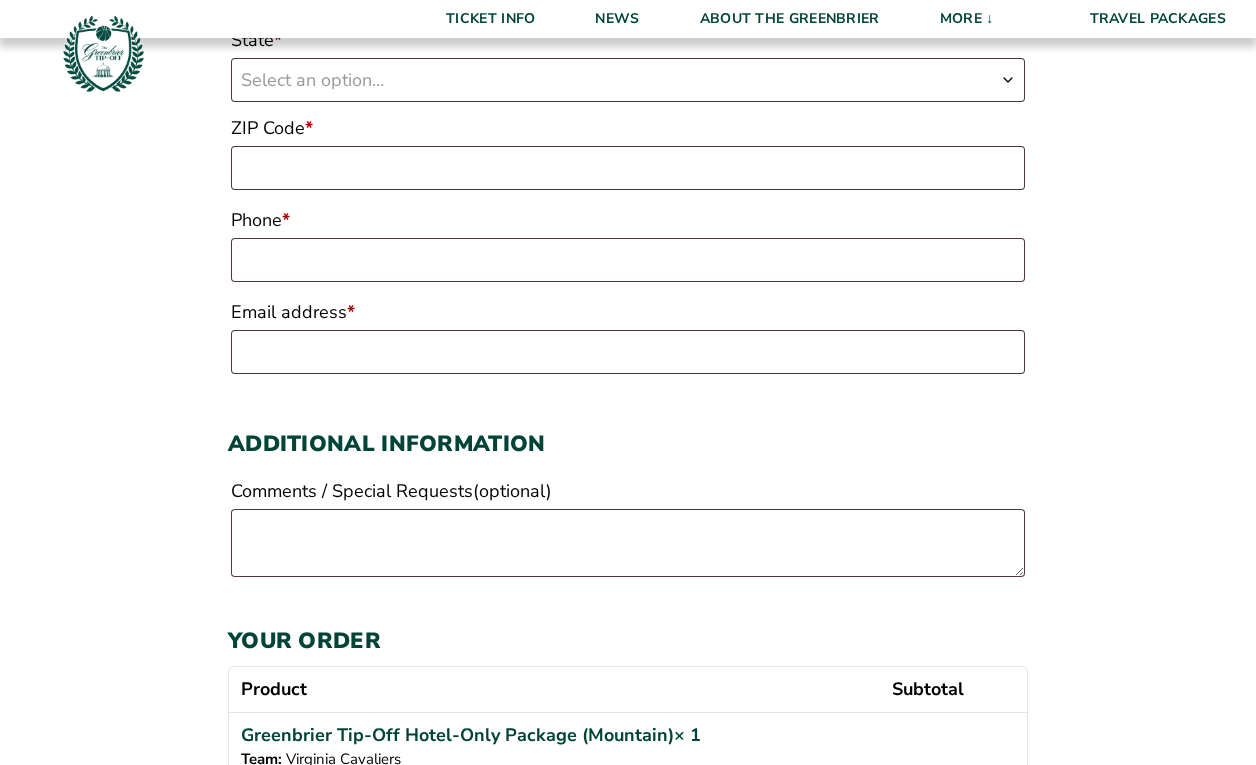 scroll, scrollTop: 0, scrollLeft: 0, axis: both 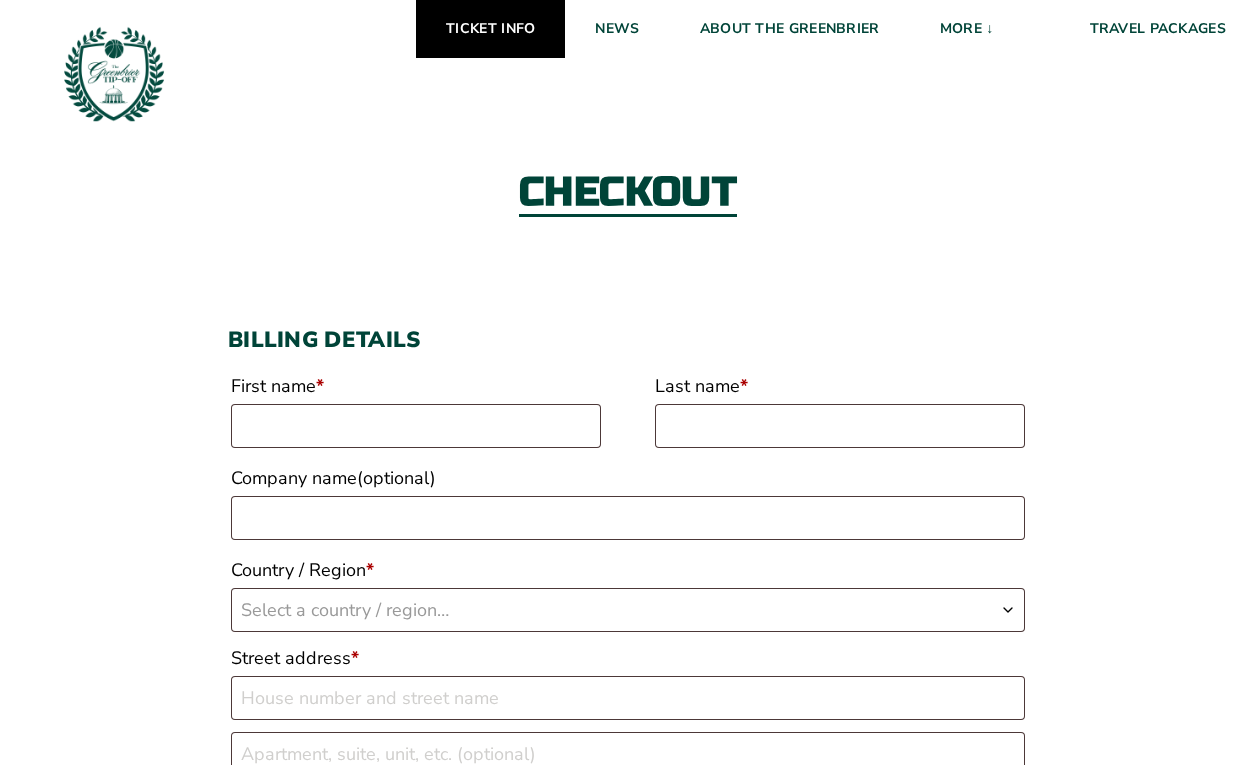 click on "Ticket Info" at bounding box center [490, 29] 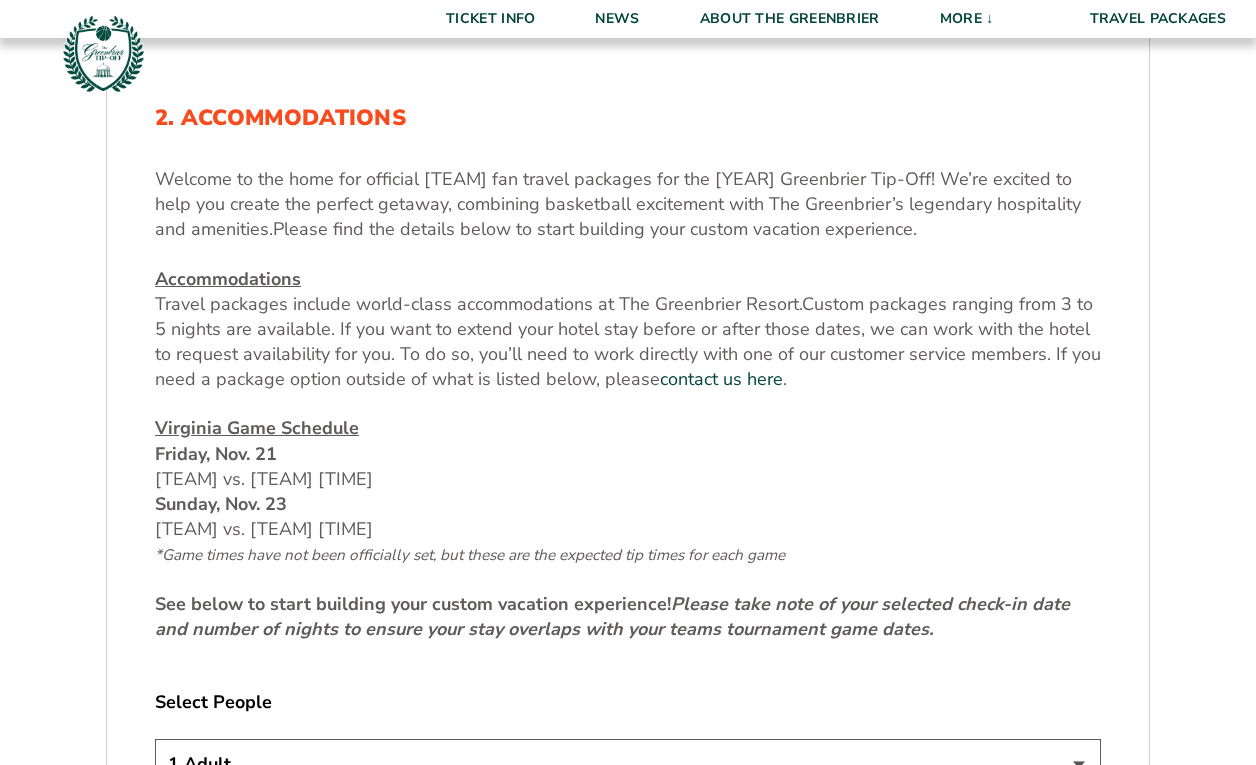 scroll, scrollTop: 941, scrollLeft: 0, axis: vertical 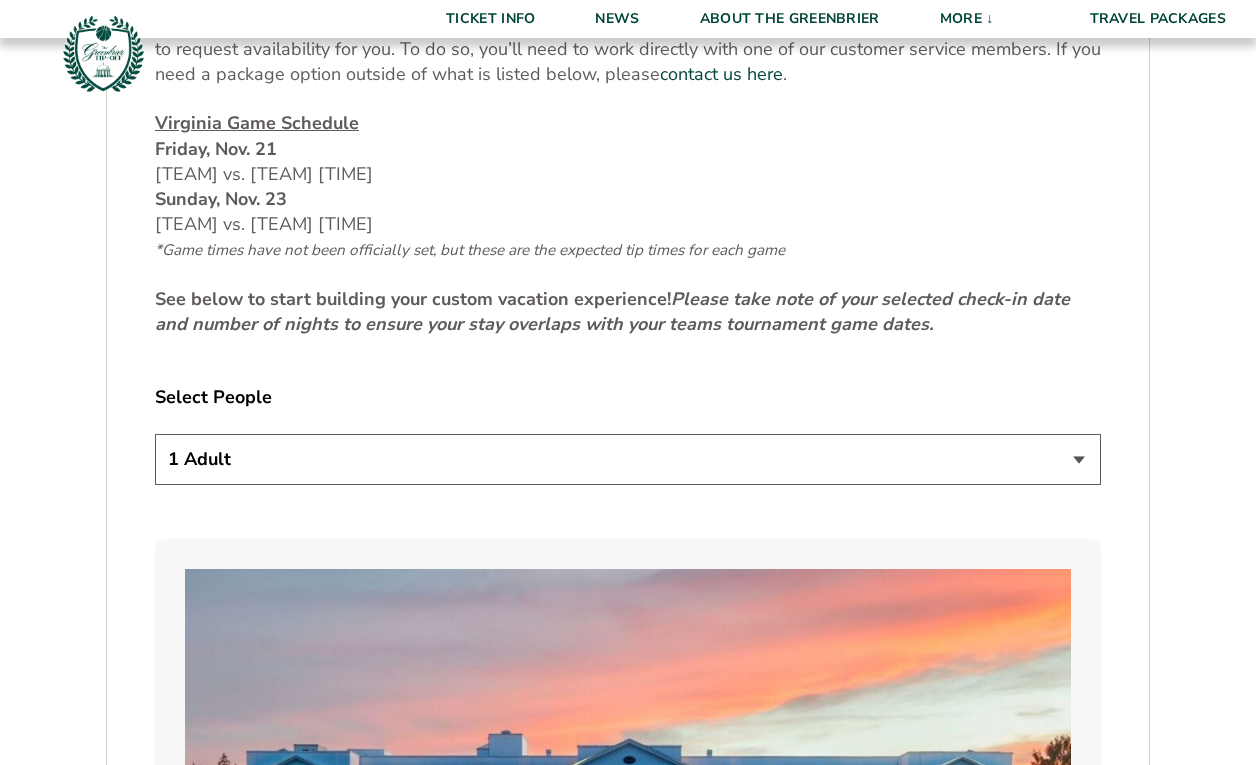 select on "2 Adults" 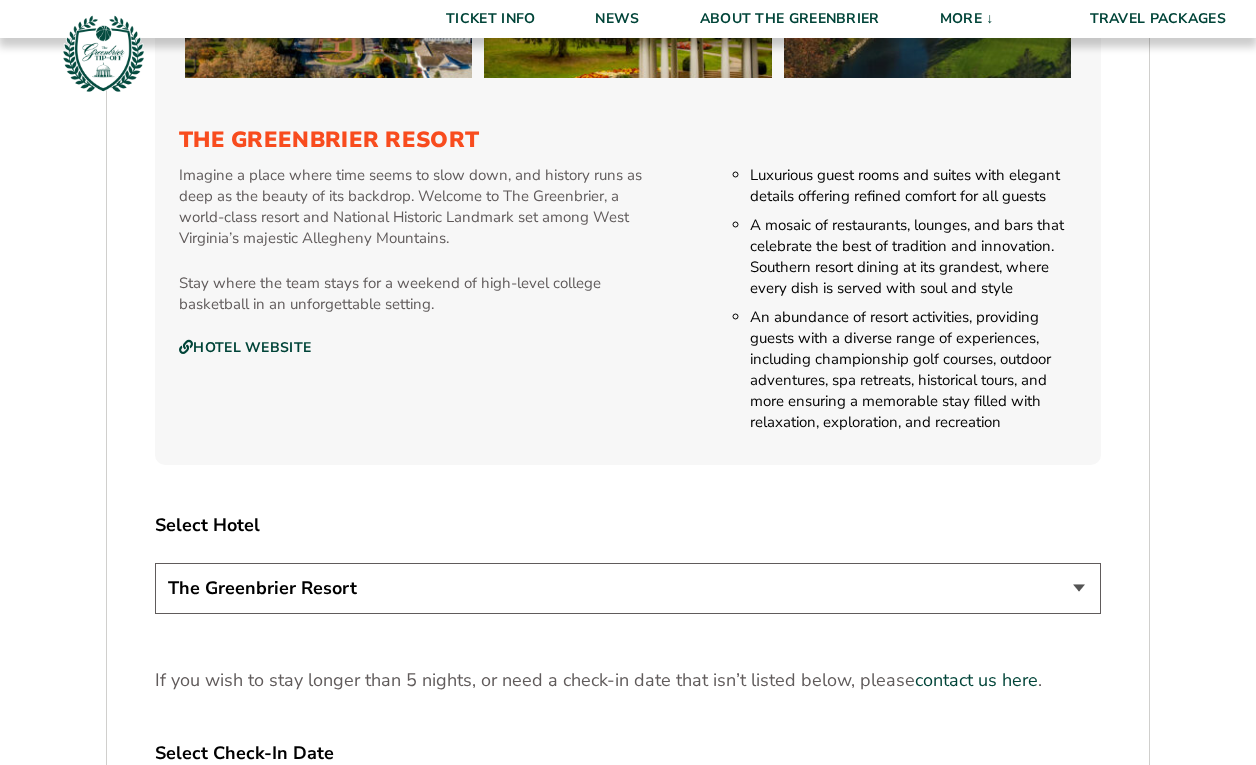 scroll, scrollTop: 2508, scrollLeft: 0, axis: vertical 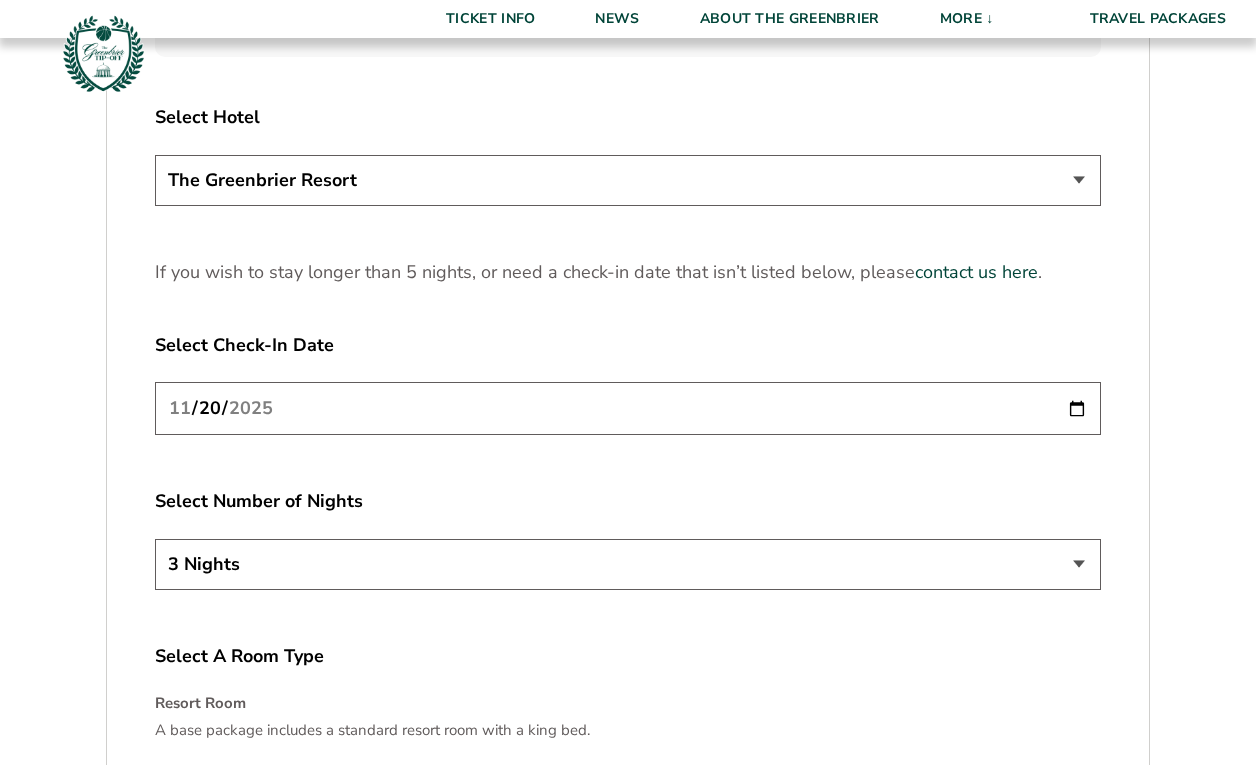 click on "2025-11-20" at bounding box center (628, 408) 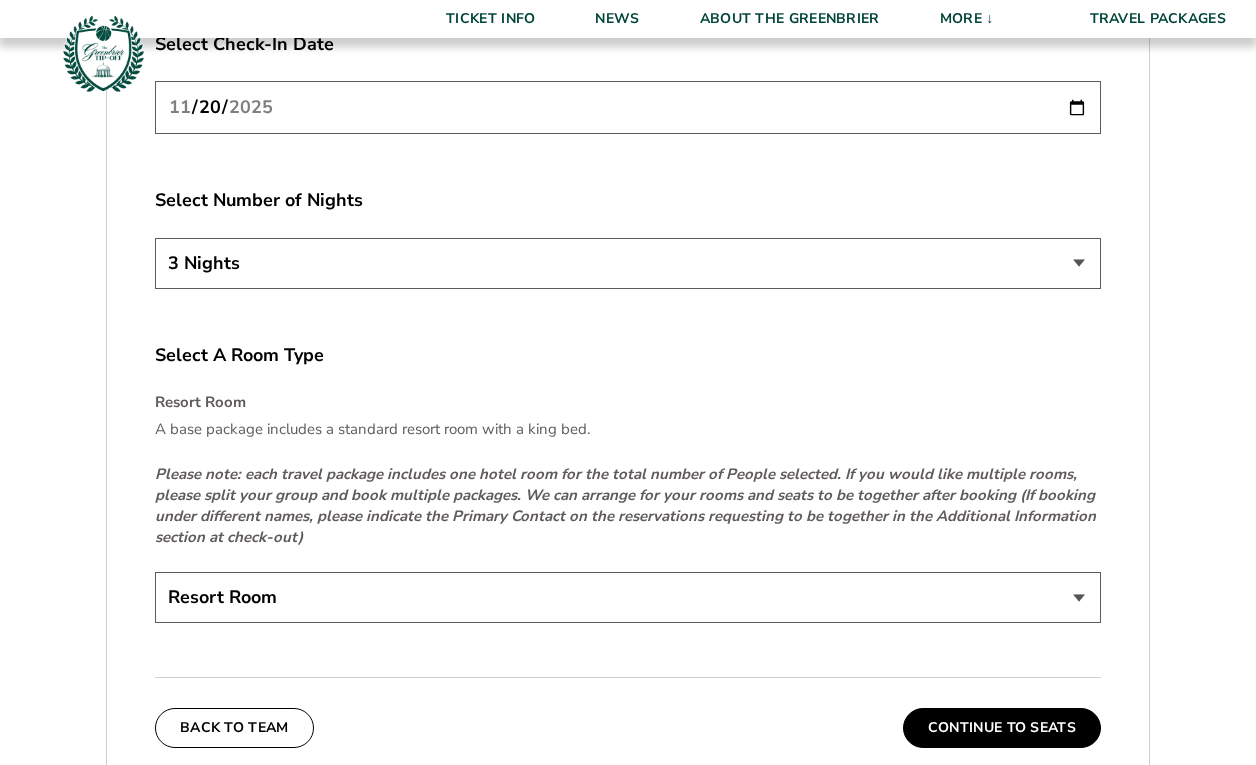 scroll, scrollTop: 2975, scrollLeft: 0, axis: vertical 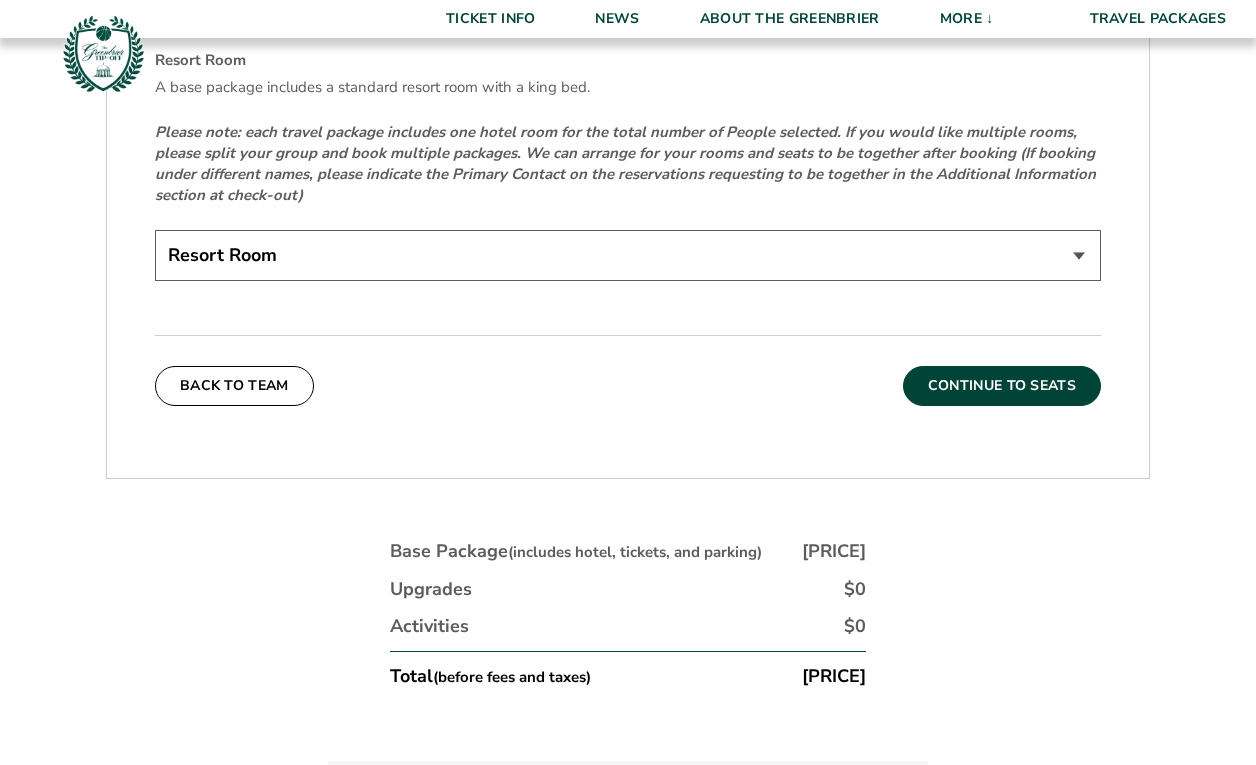 click on "Continue To Seats" at bounding box center [1002, 386] 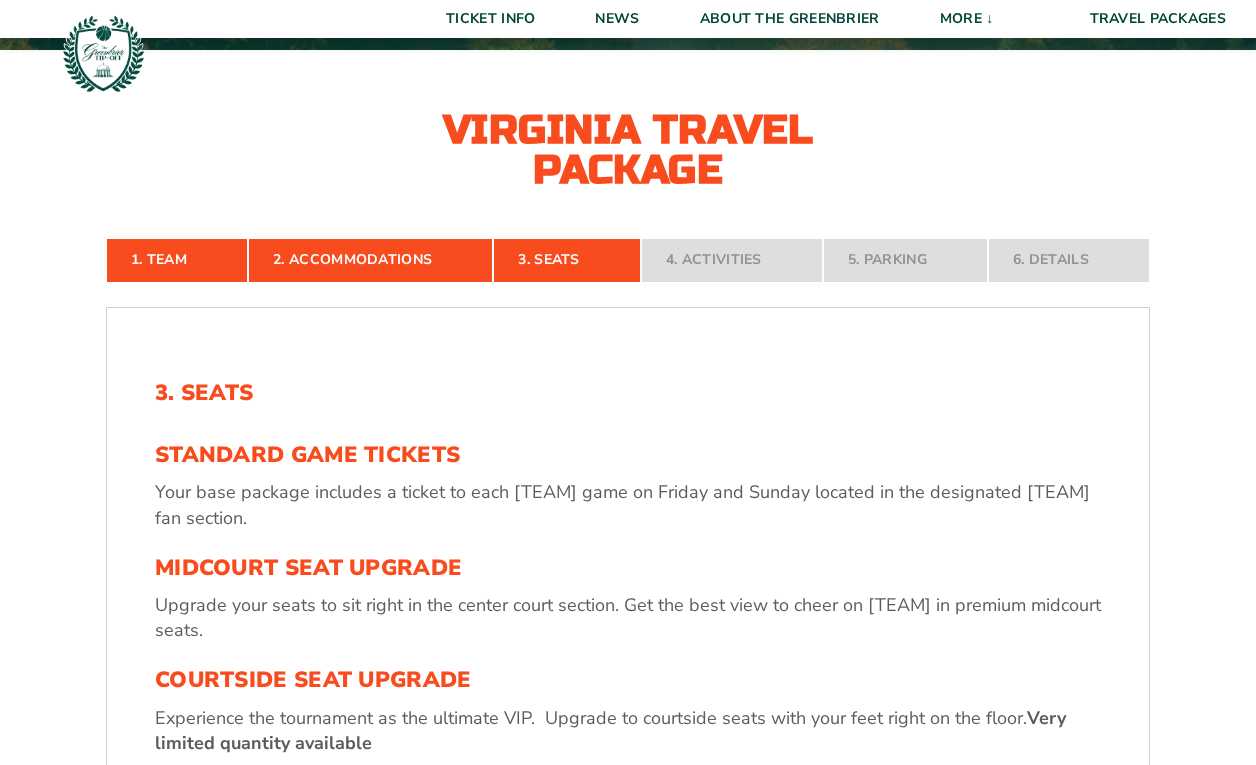 scroll, scrollTop: 766, scrollLeft: 0, axis: vertical 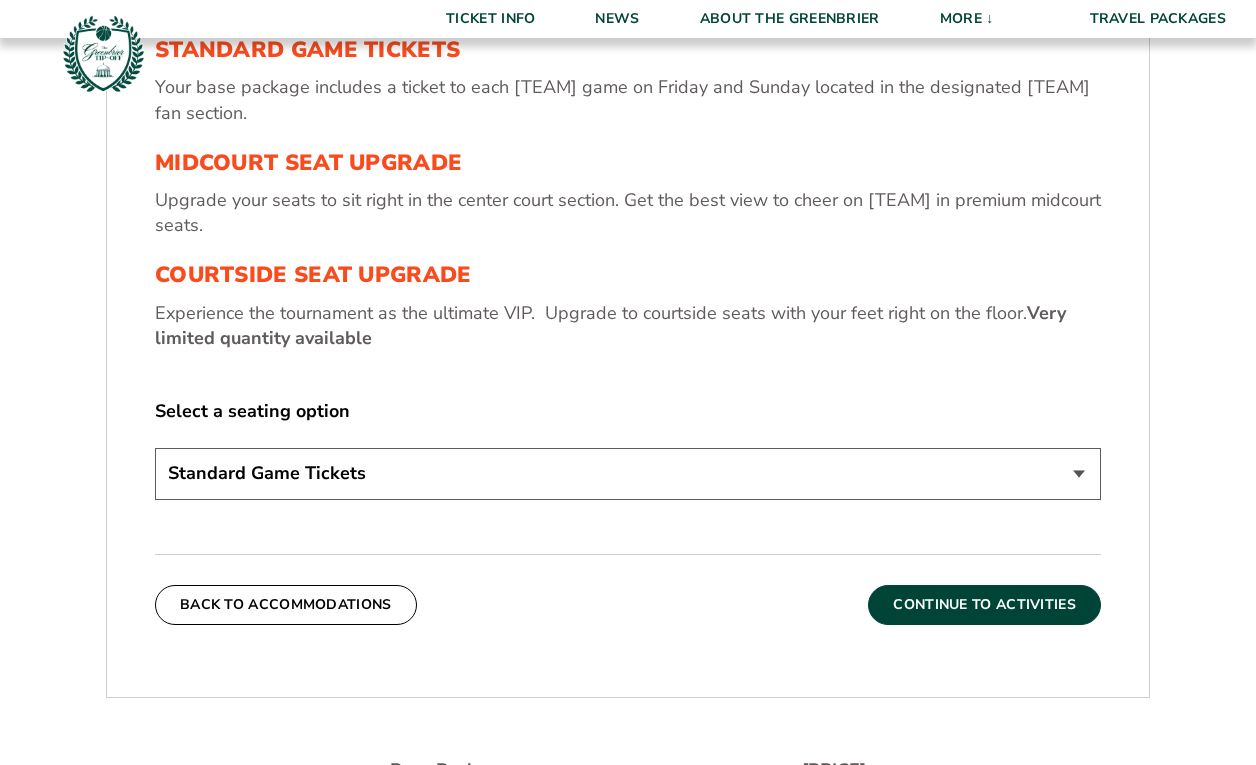 click on "Continue To Activities" at bounding box center (984, 605) 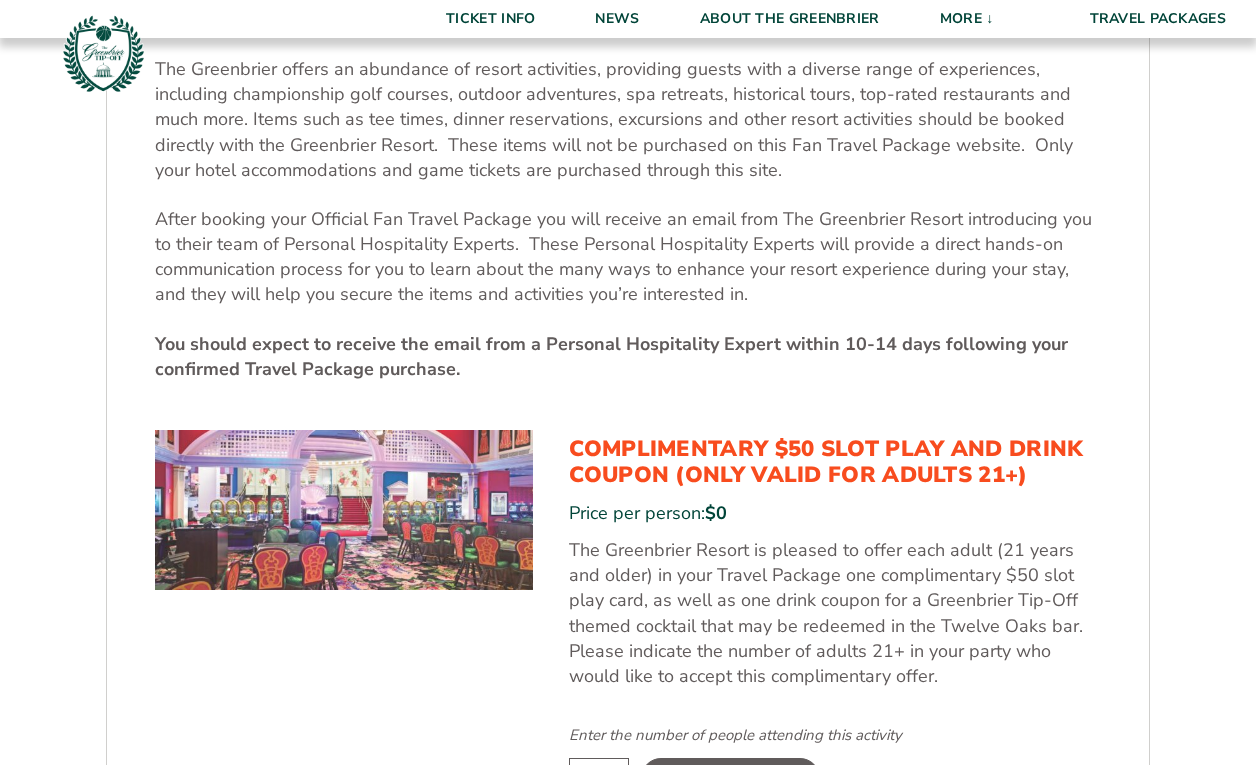 scroll, scrollTop: 982, scrollLeft: 0, axis: vertical 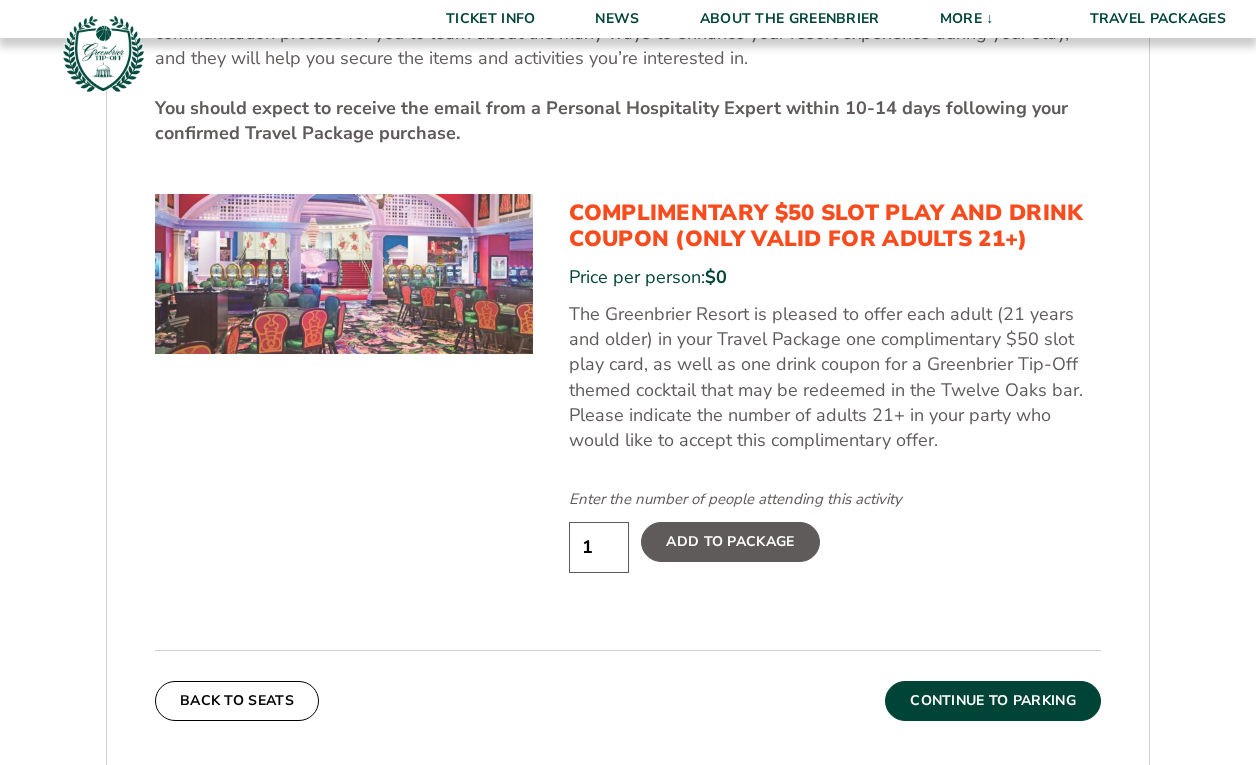 click on "Continue To Parking" at bounding box center [993, 701] 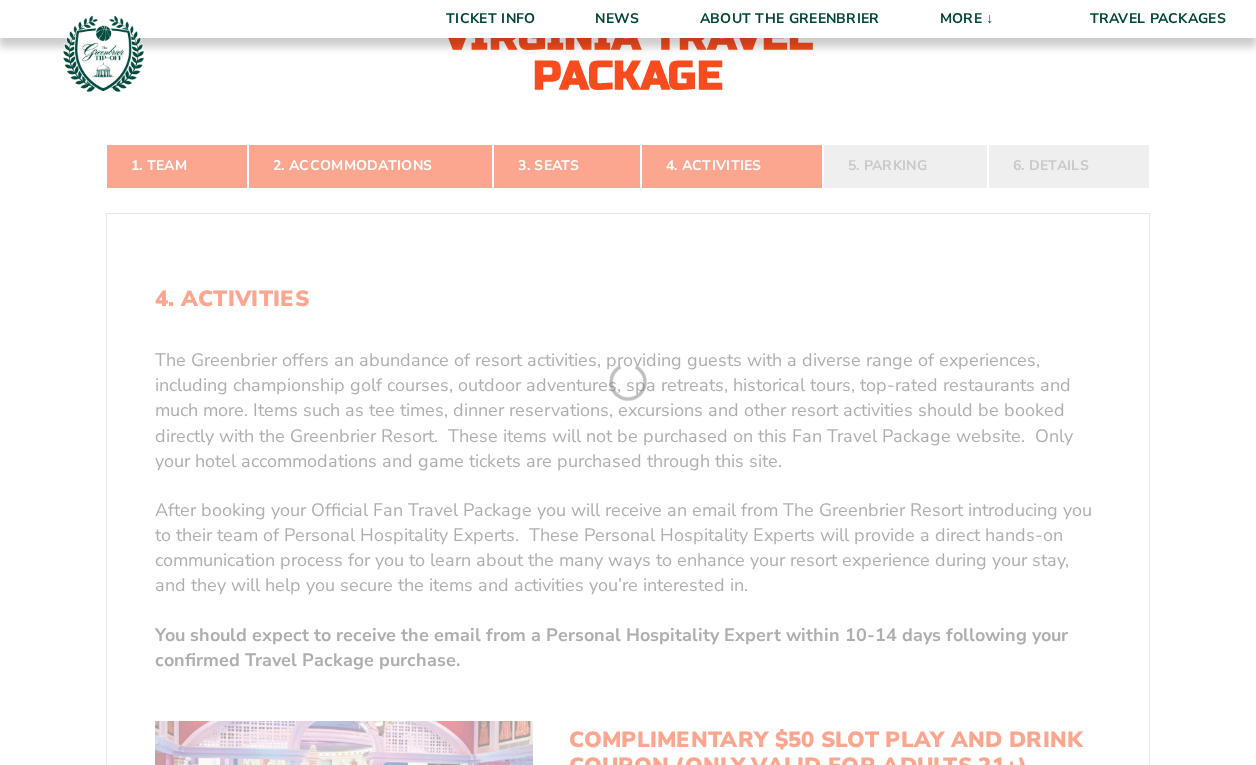 scroll, scrollTop: 361, scrollLeft: 0, axis: vertical 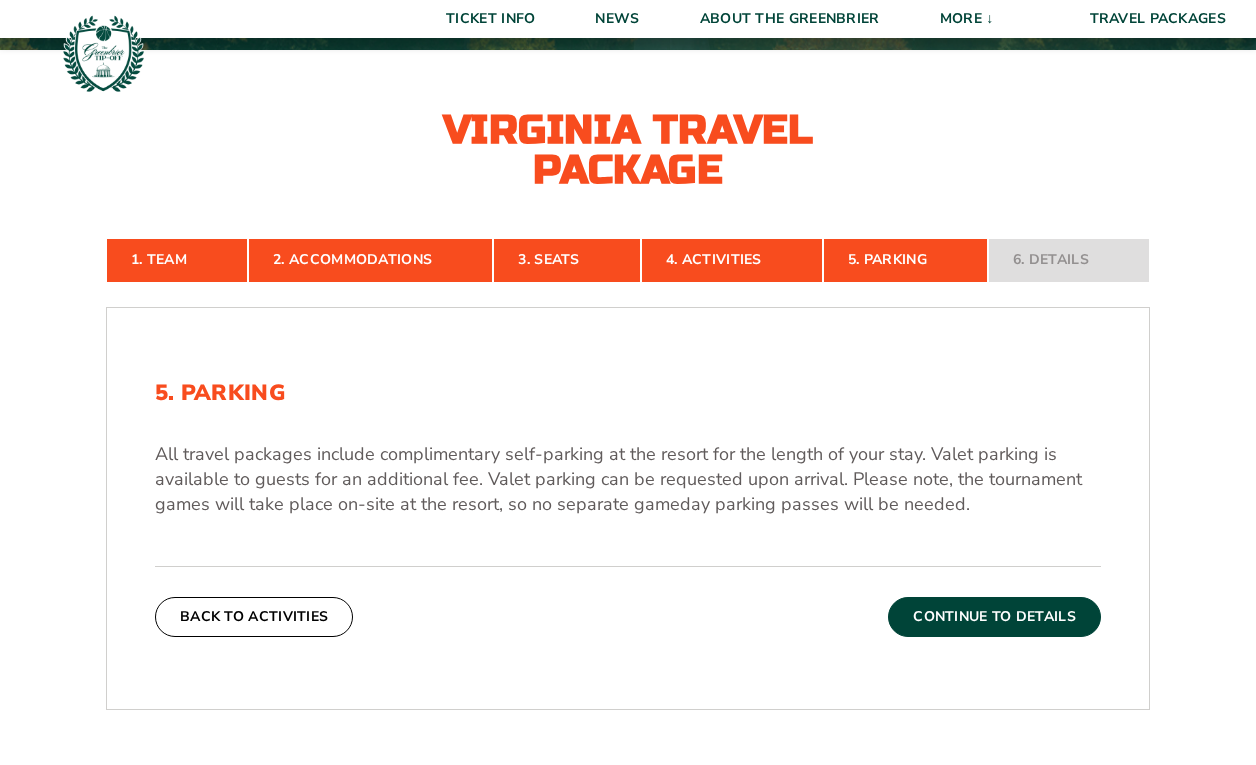 click on "Continue To Details" at bounding box center [994, 617] 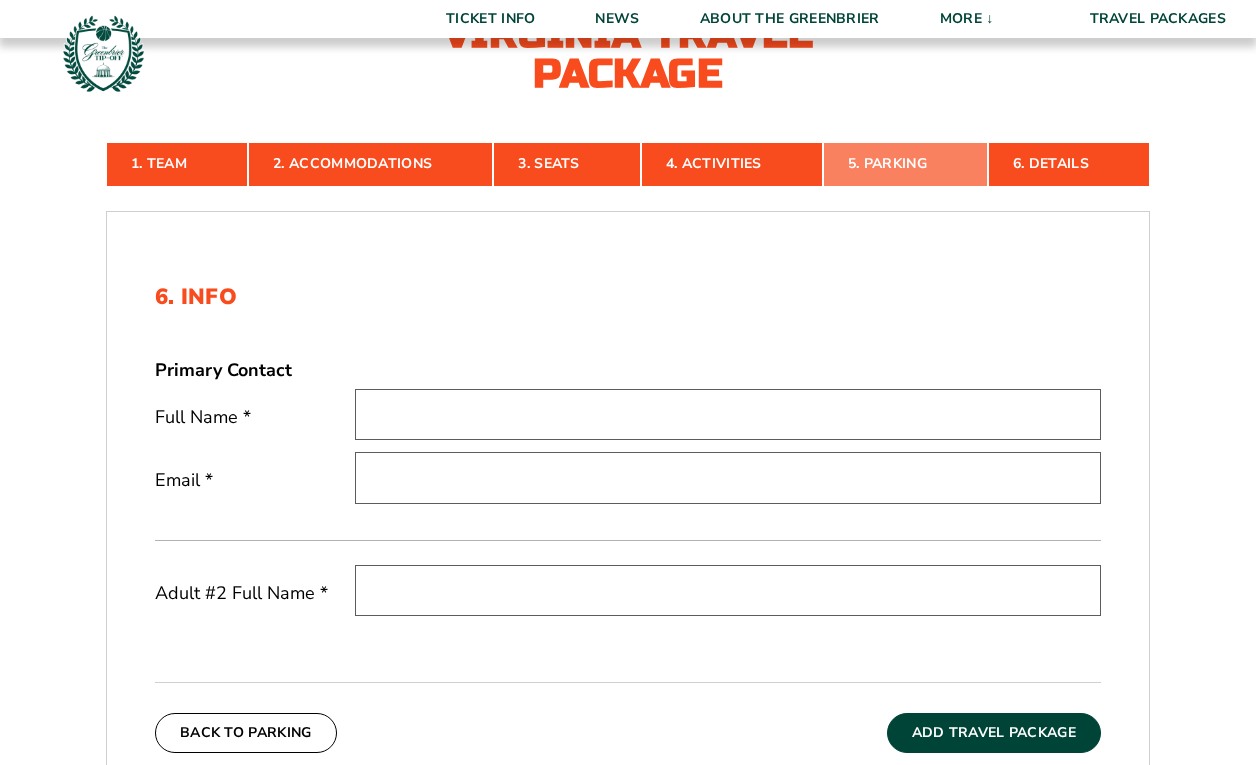 scroll, scrollTop: 0, scrollLeft: 0, axis: both 